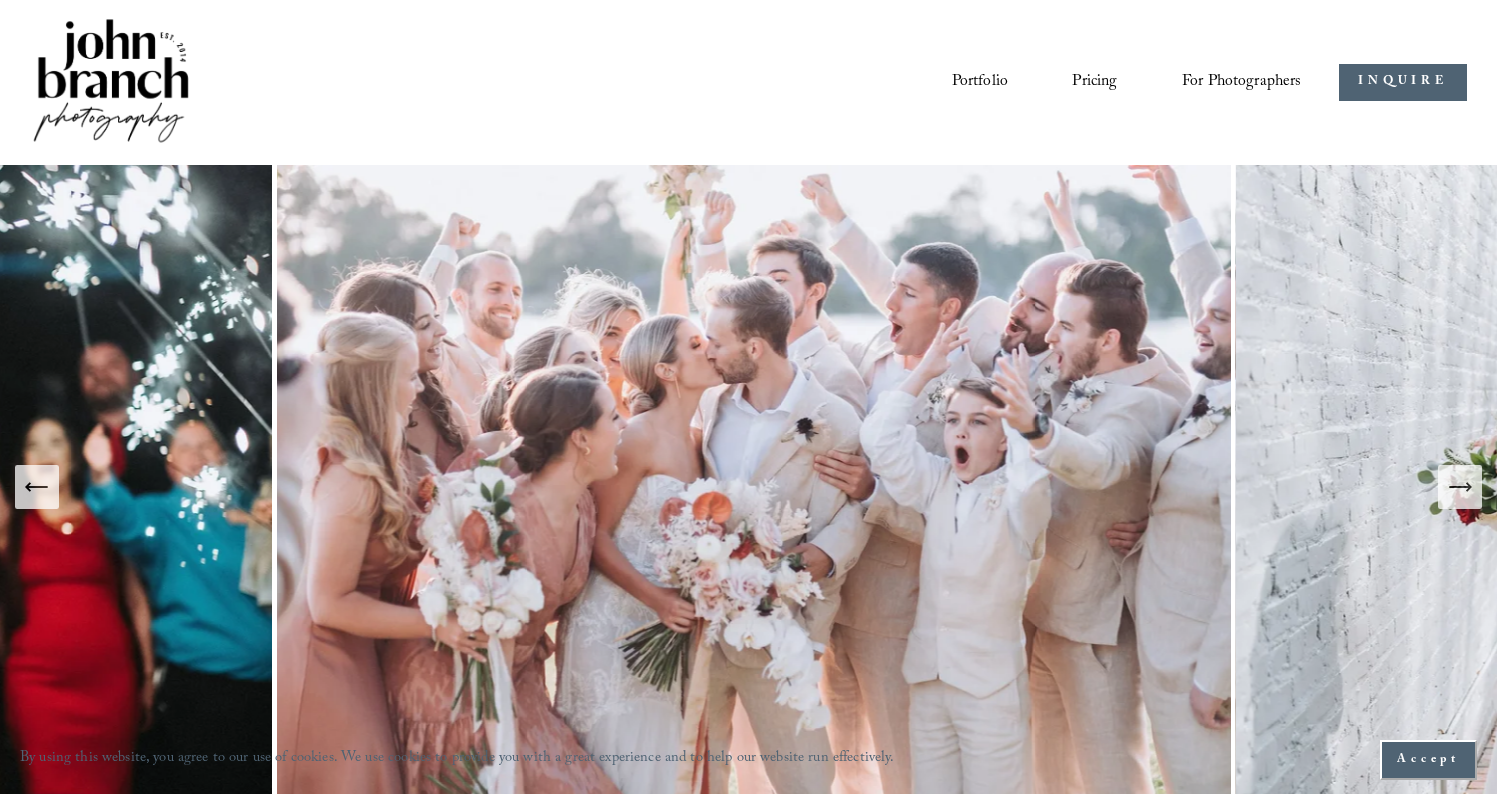 scroll, scrollTop: 0, scrollLeft: 0, axis: both 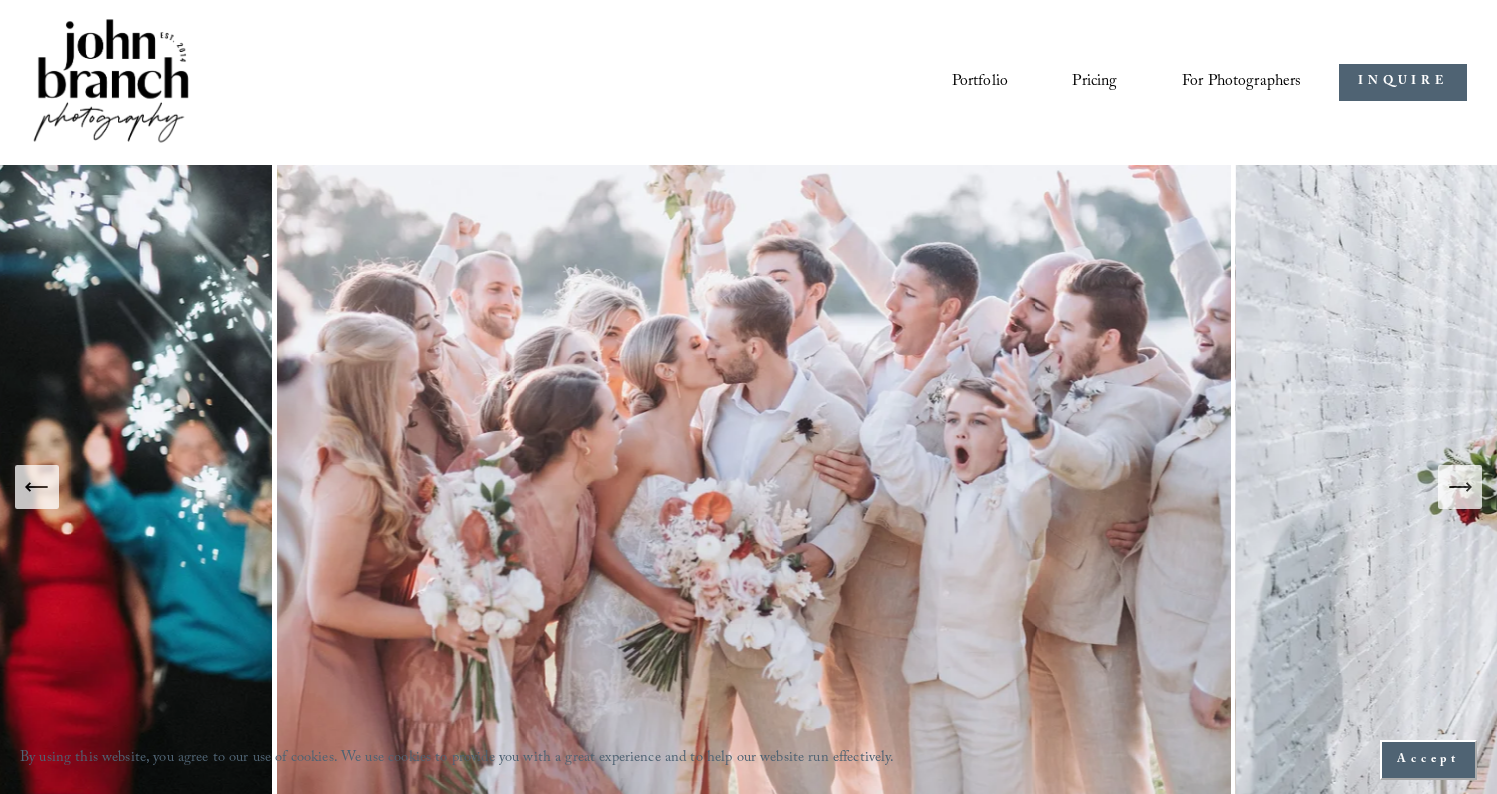 click at bounding box center (1460, 487) 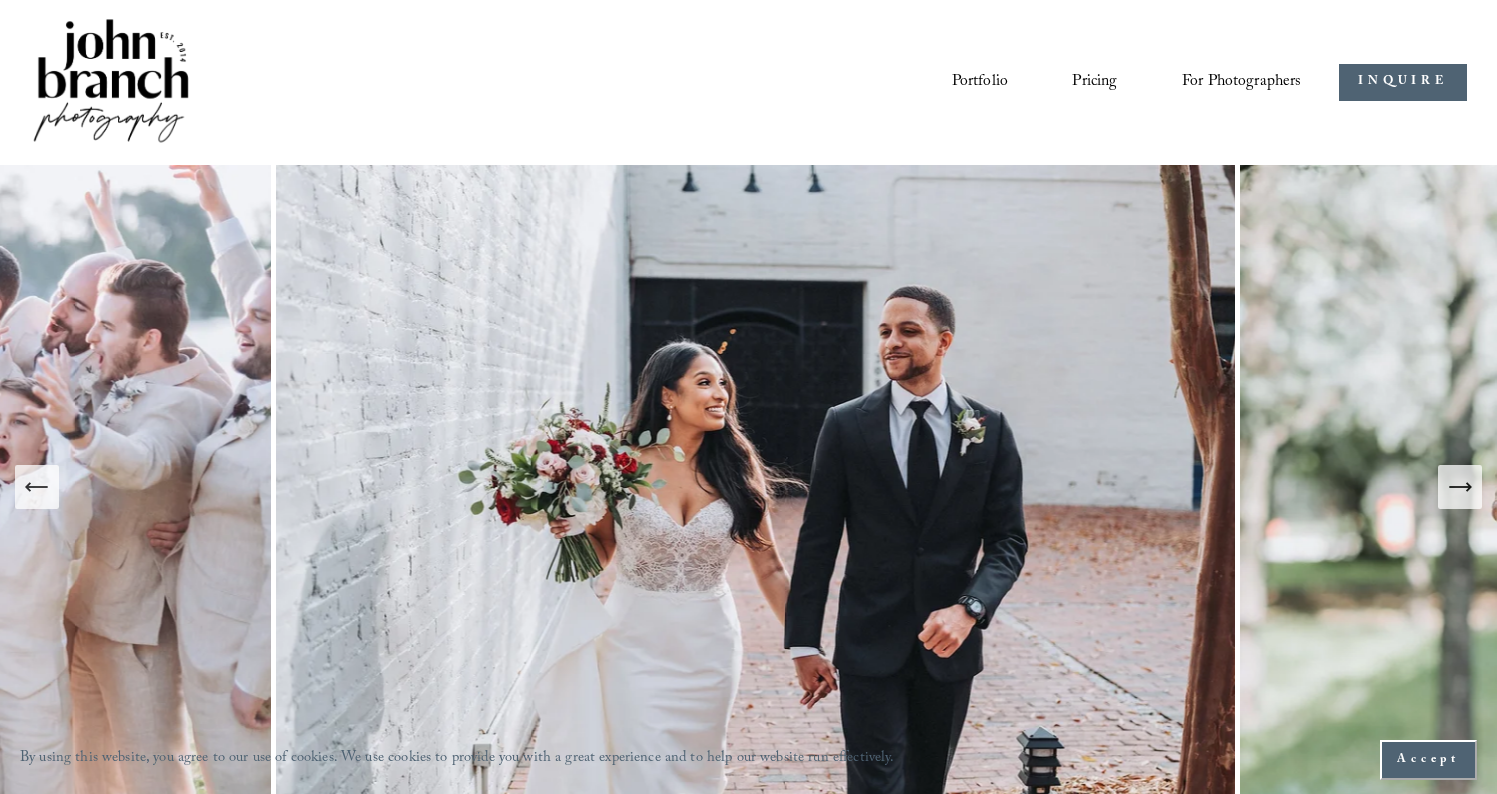 click at bounding box center (1460, 487) 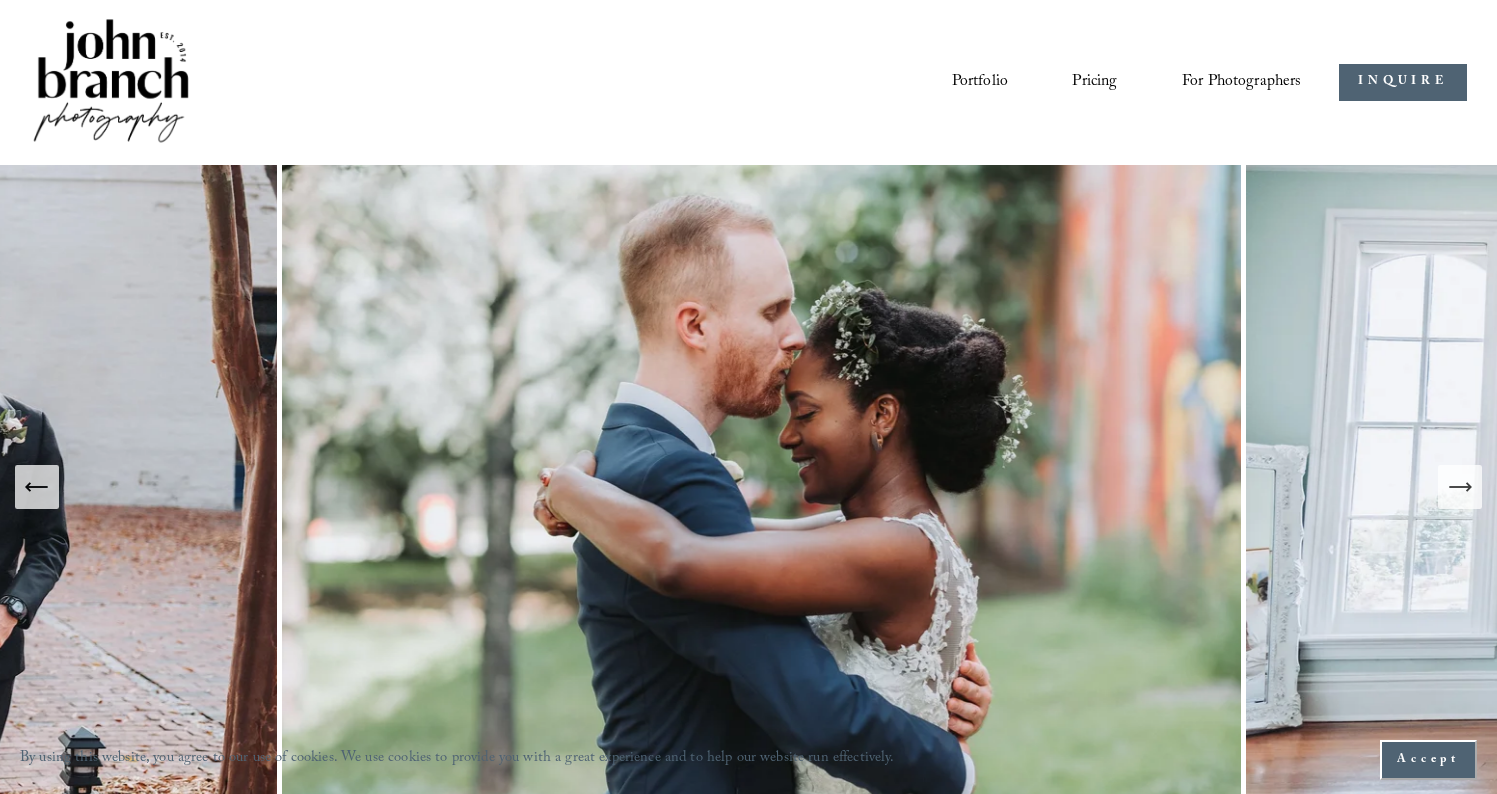 click on "Portfolio" at bounding box center [980, 82] 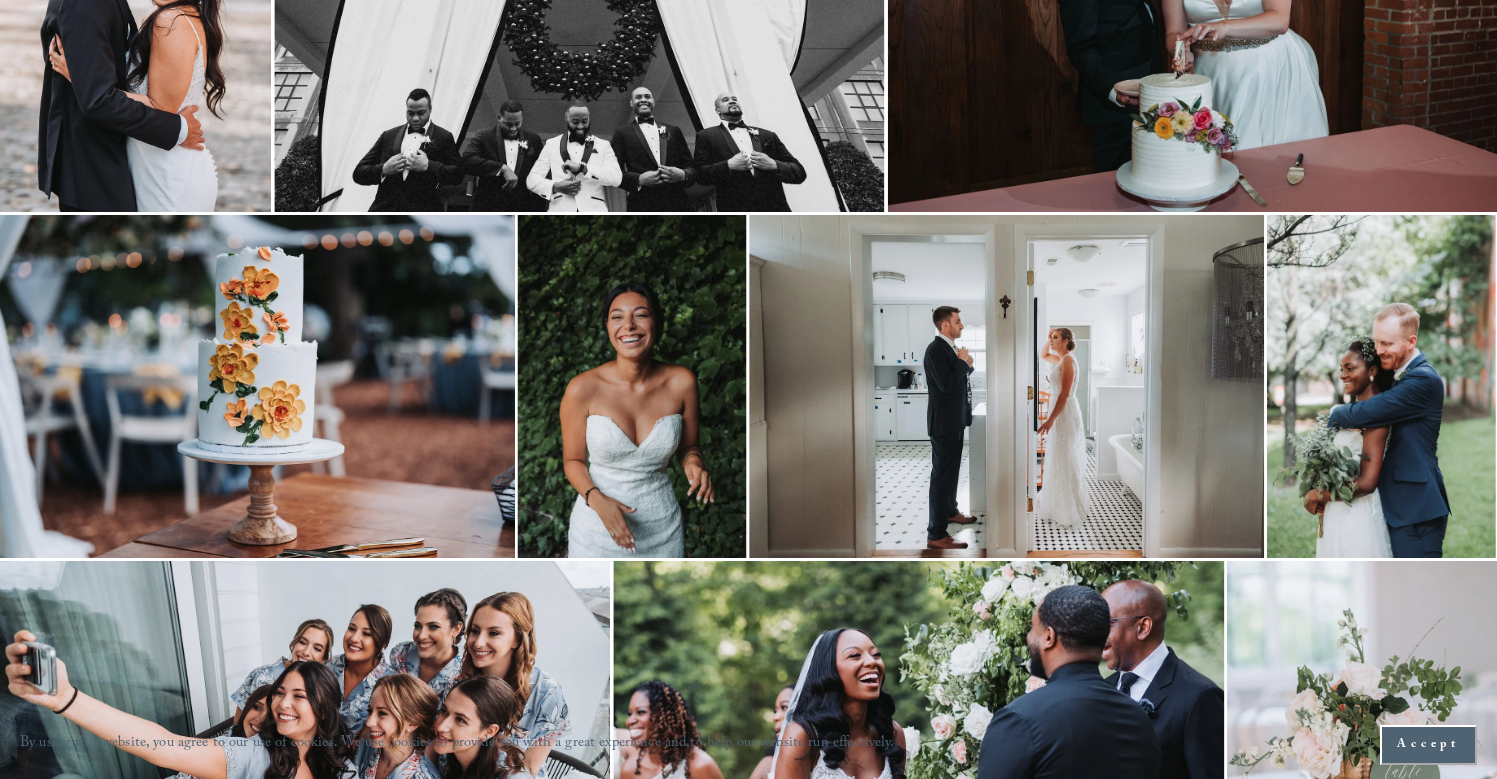 scroll, scrollTop: 1150, scrollLeft: 0, axis: vertical 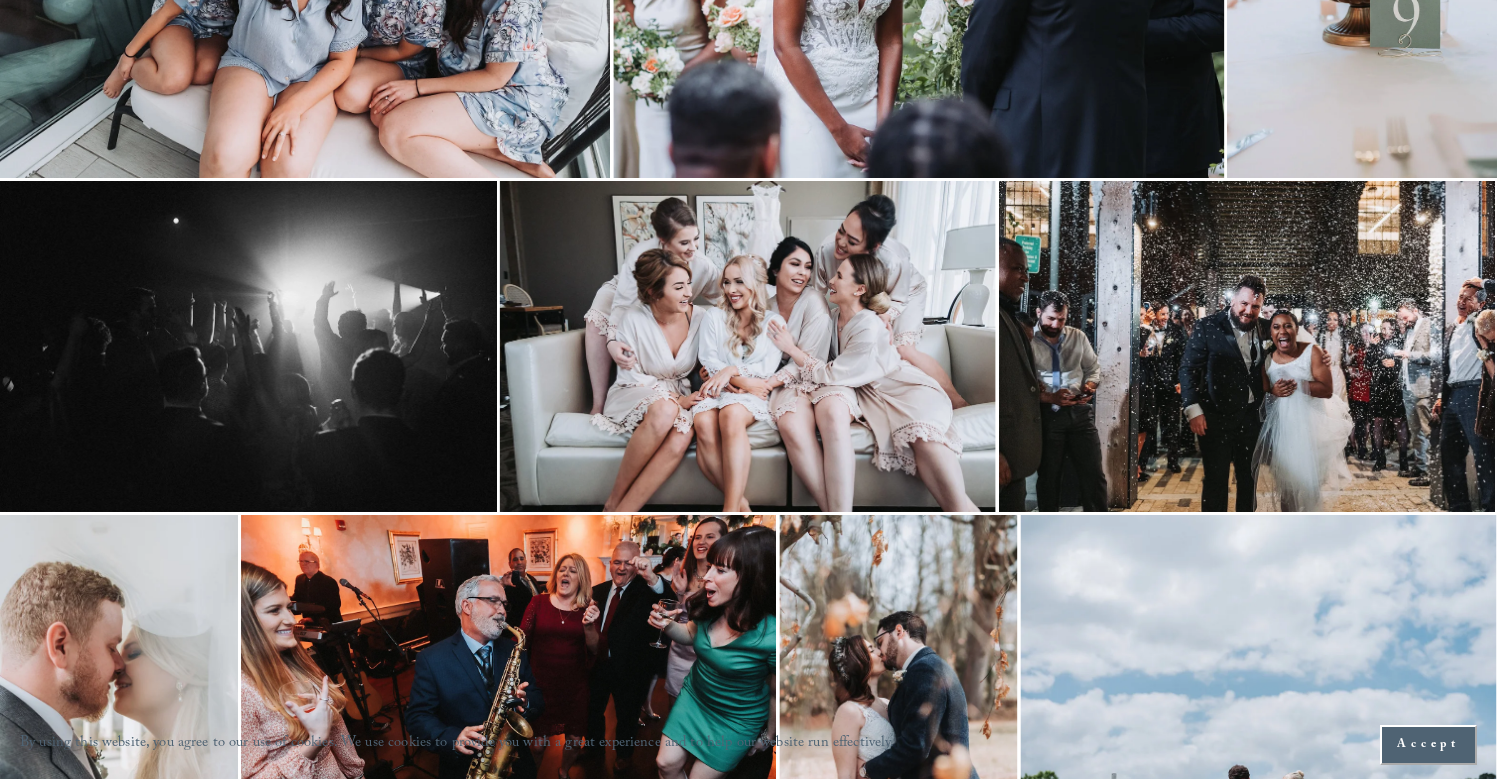 click at bounding box center (748, 346) 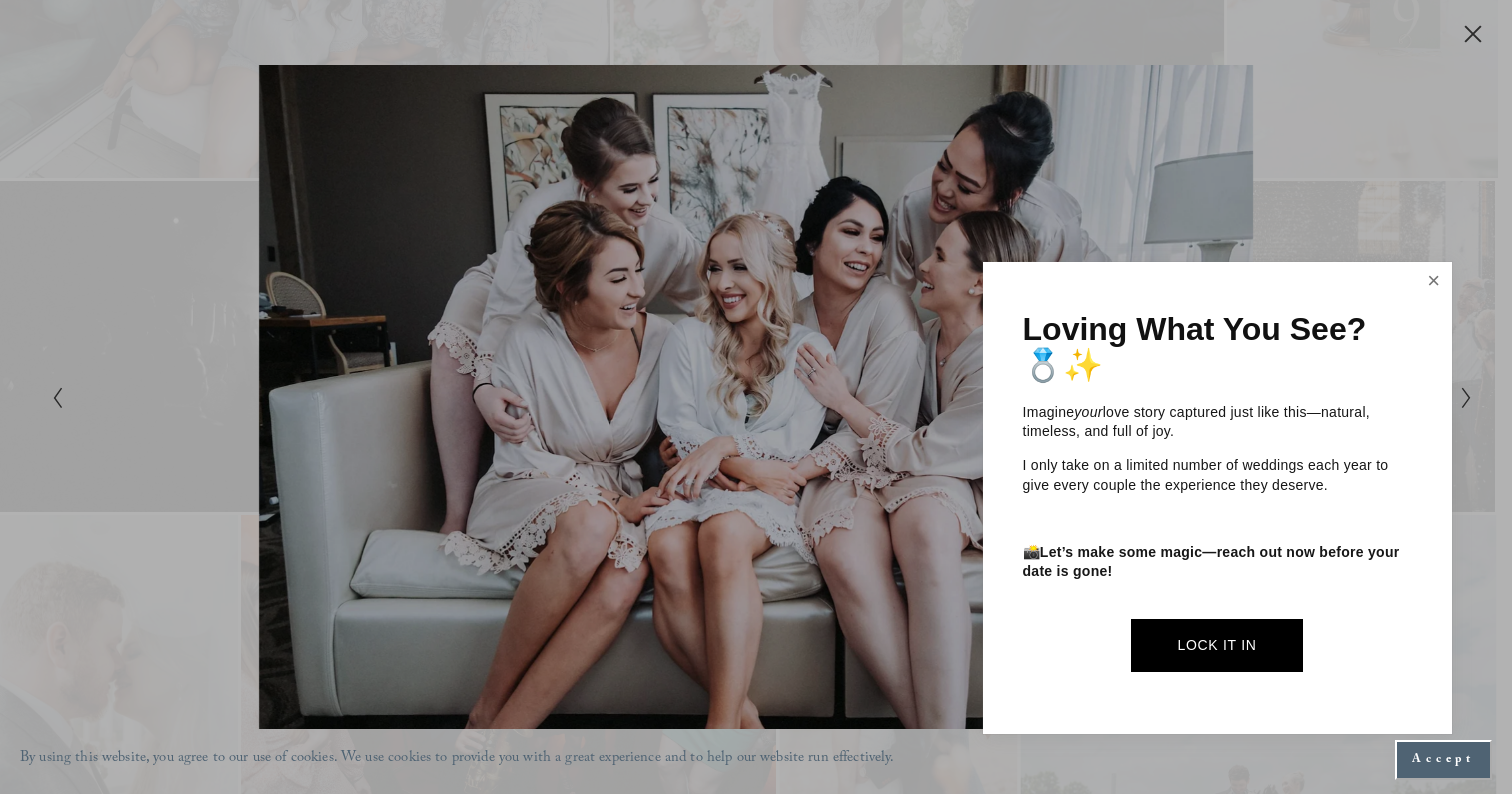click at bounding box center [1434, 281] 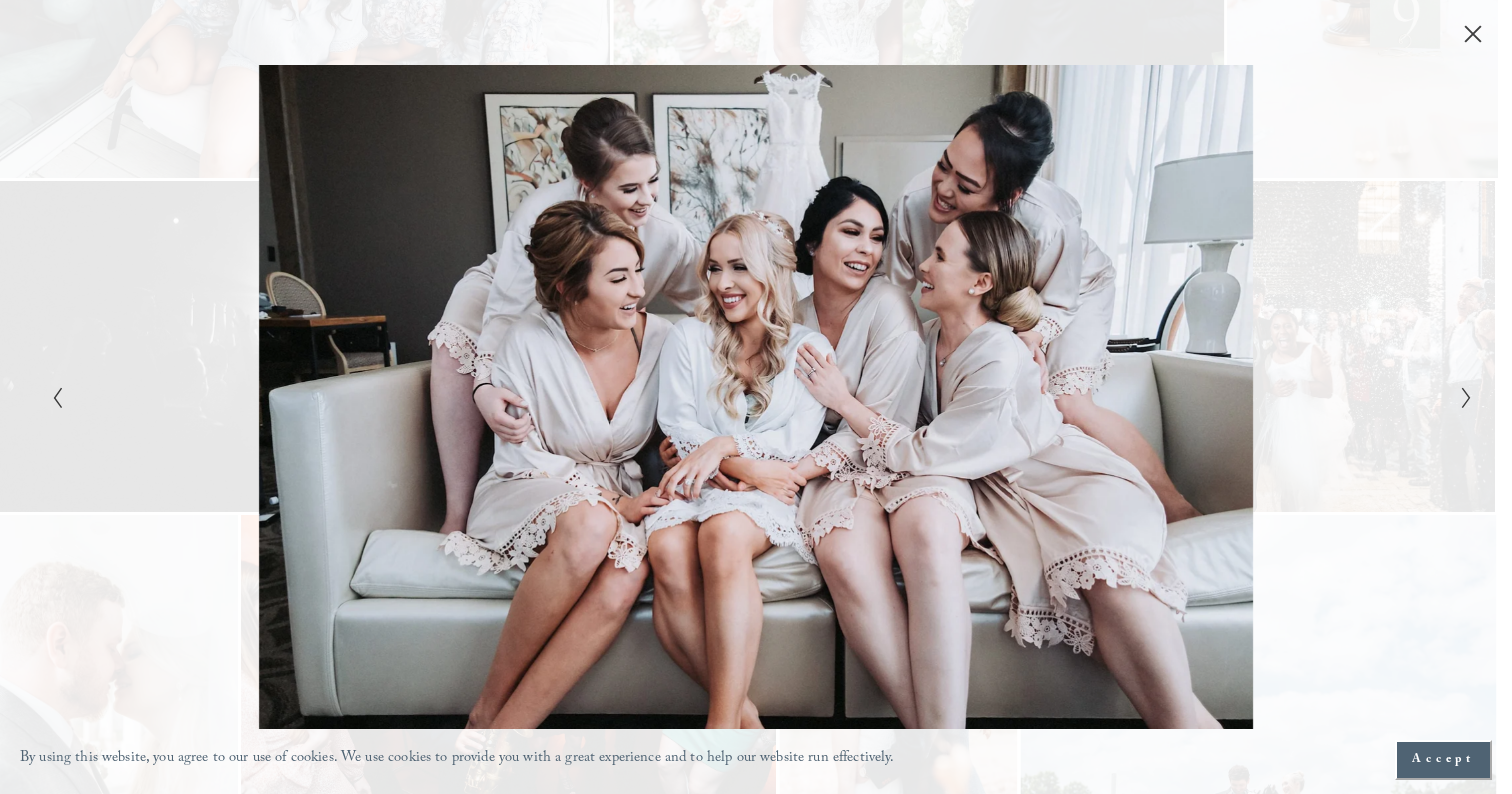 click at bounding box center (1460, 397) 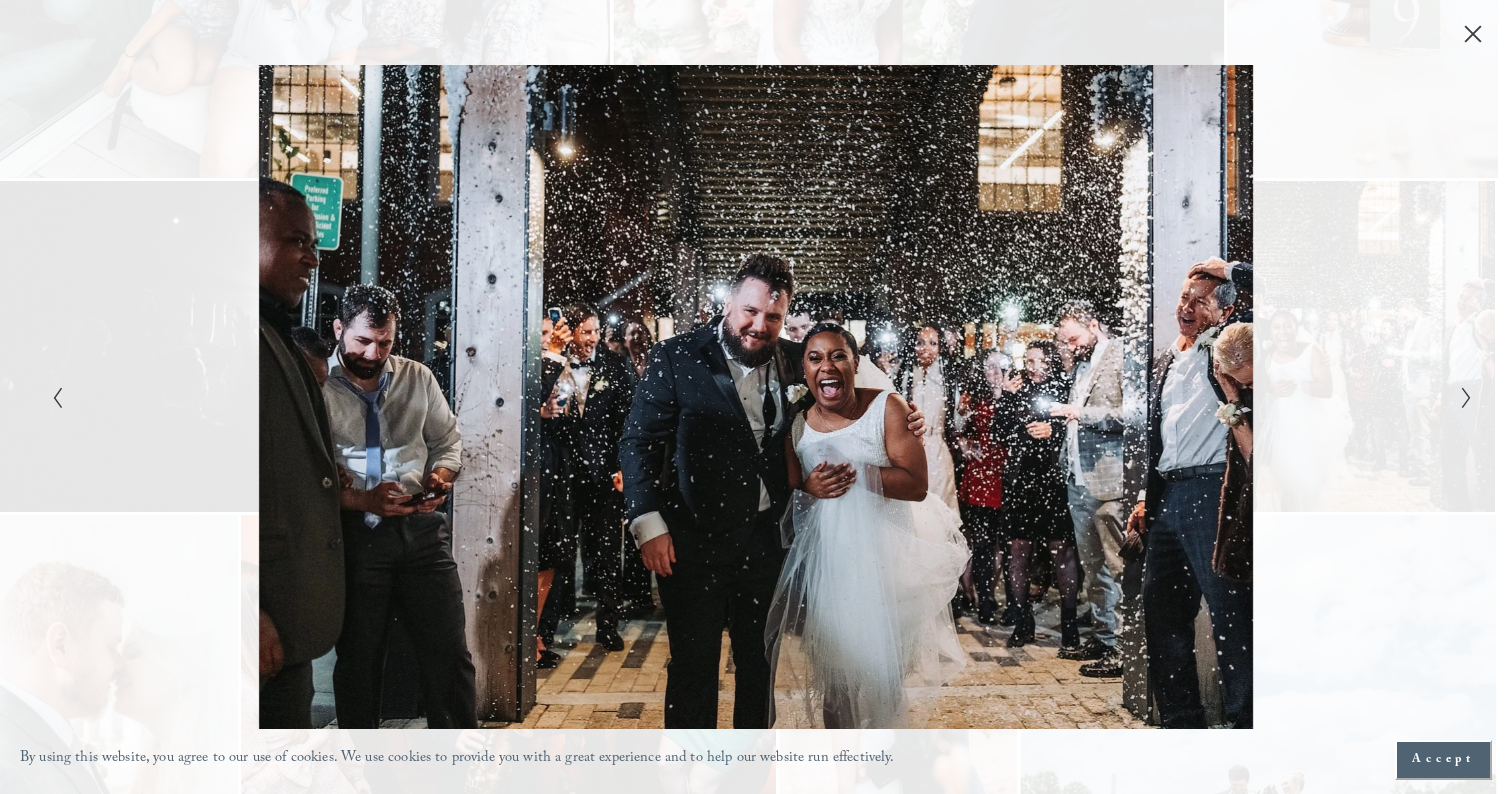 click at bounding box center [1460, 397] 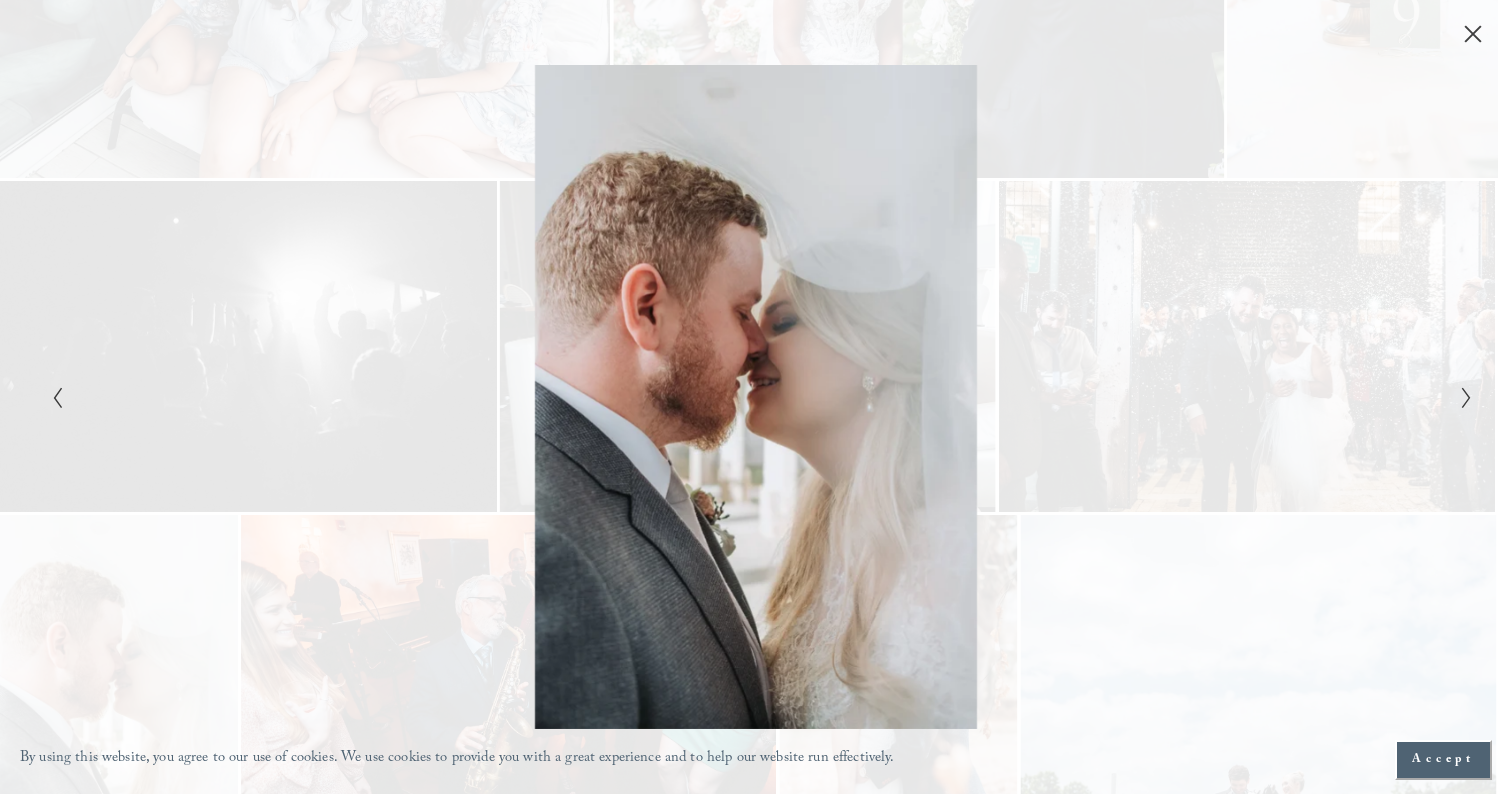 click at bounding box center (1460, 397) 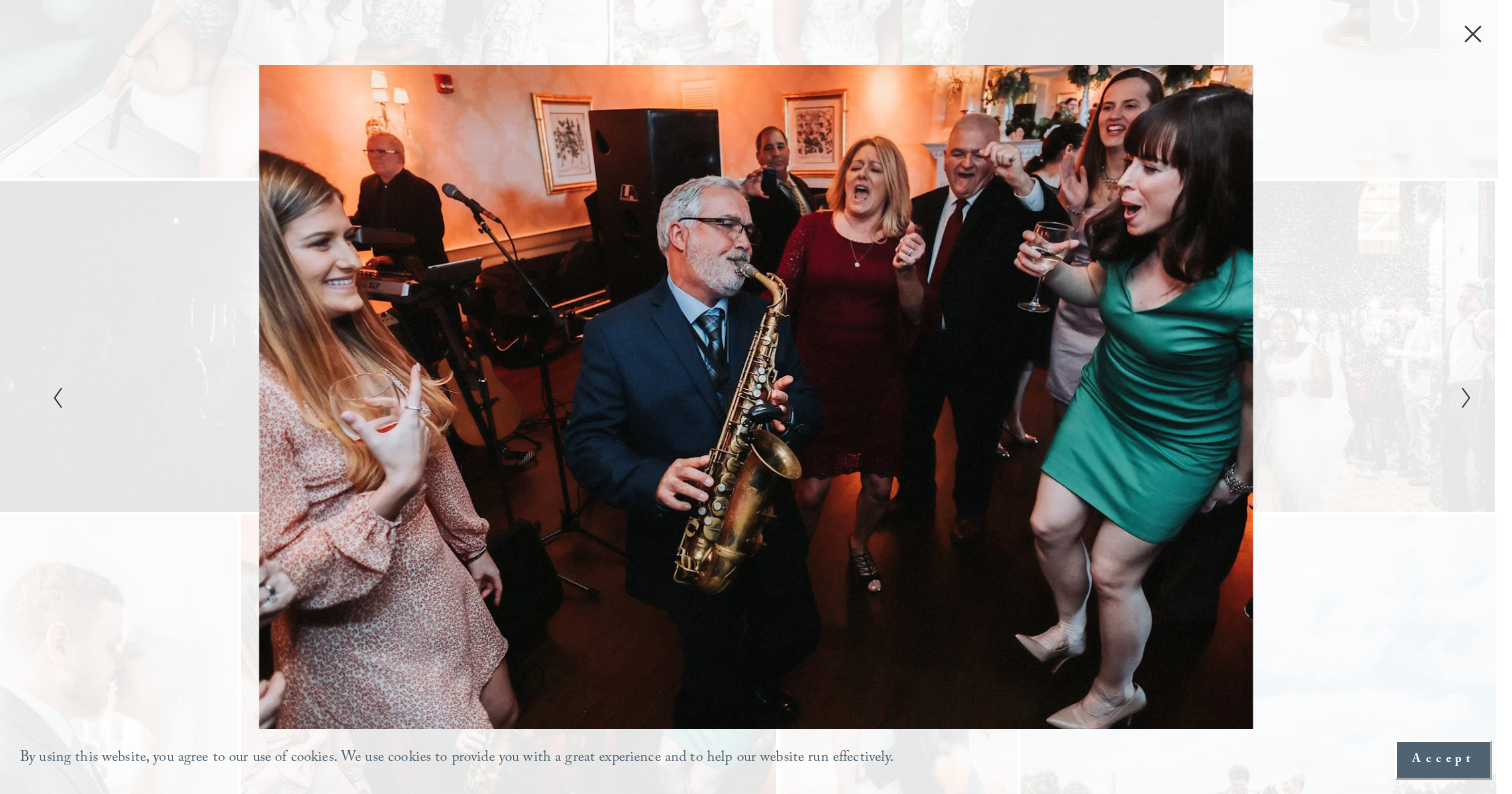 click at bounding box center [1460, 397] 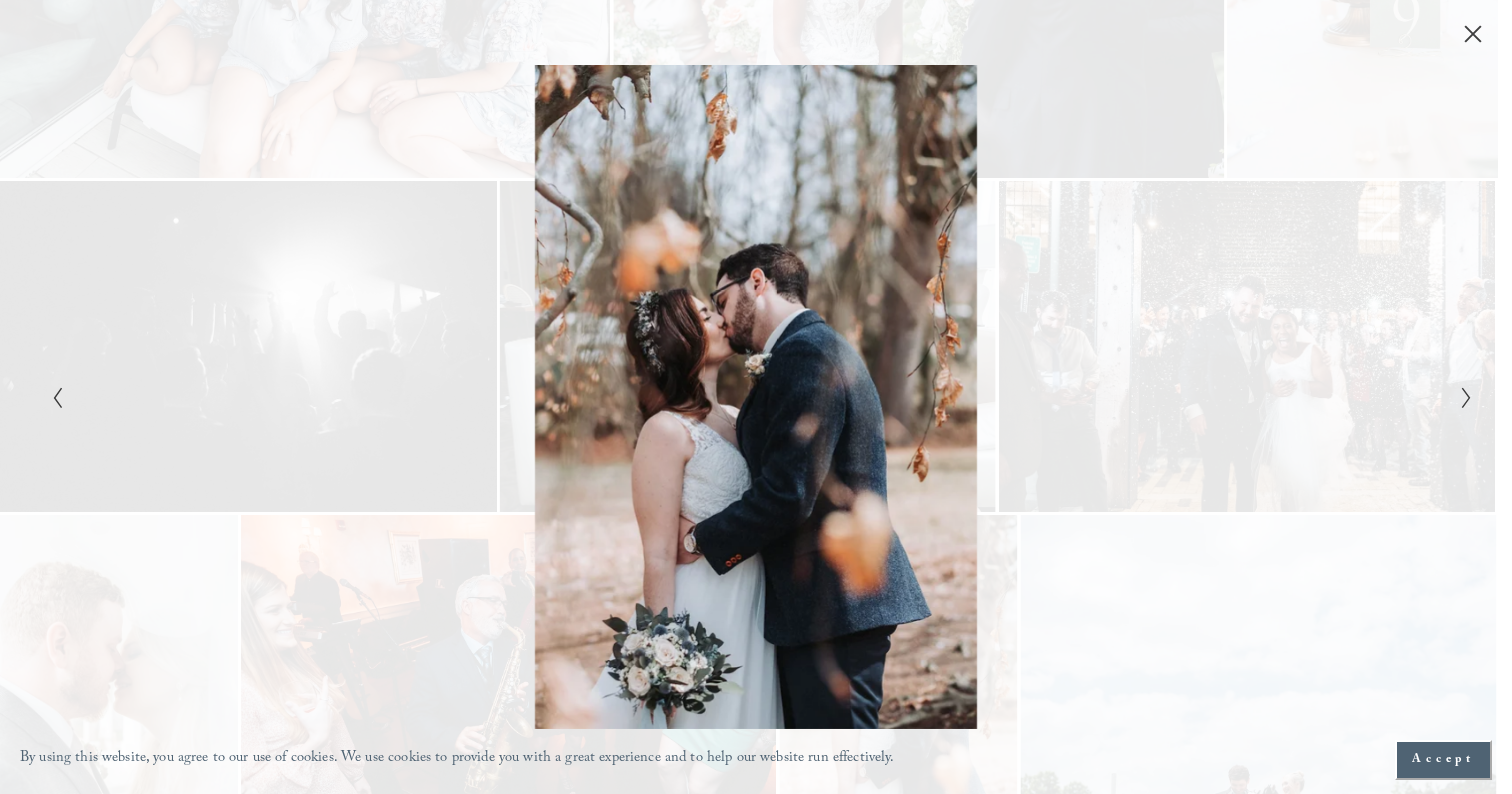 click at bounding box center [1460, 397] 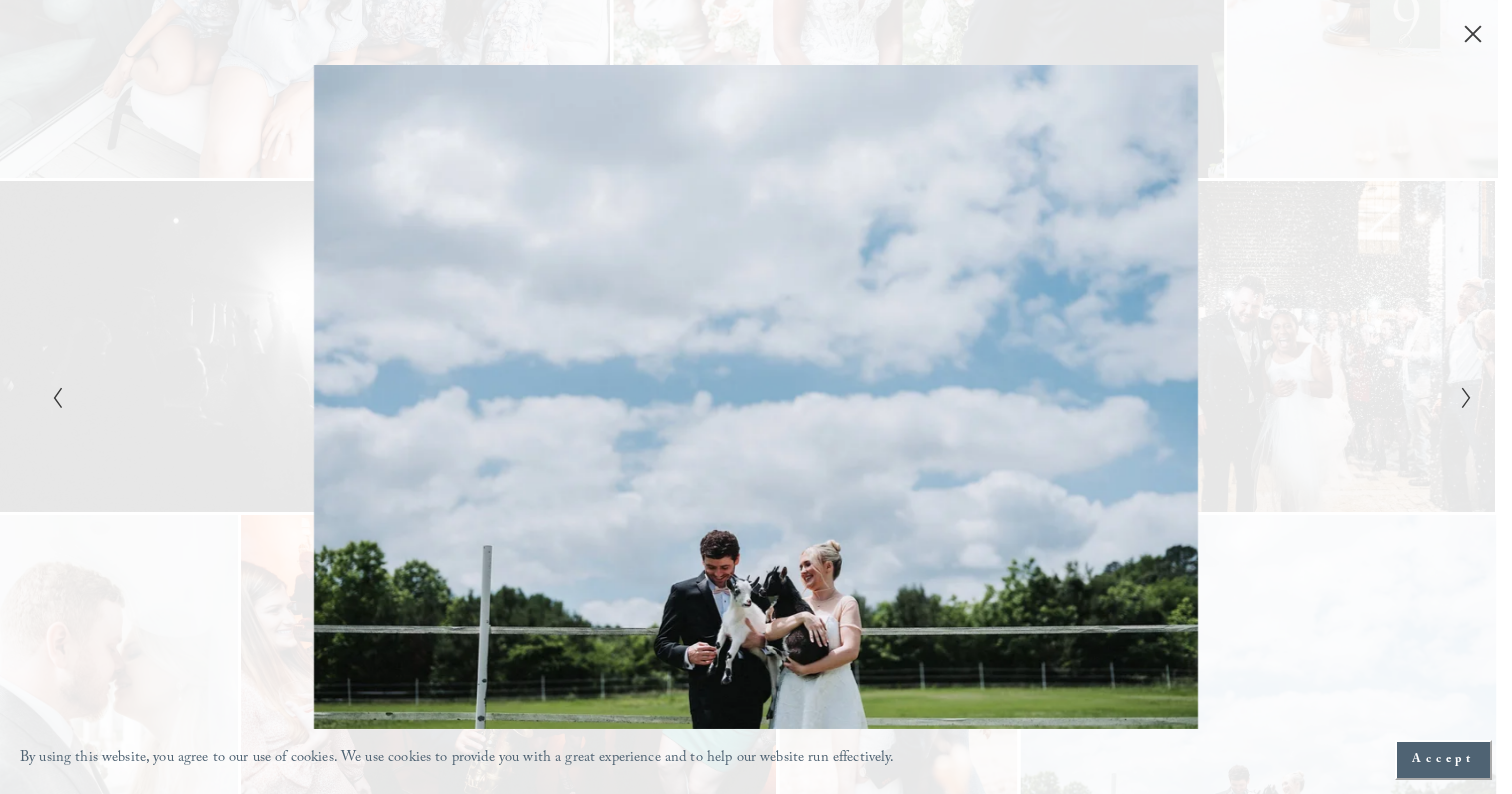 click at bounding box center [1460, 397] 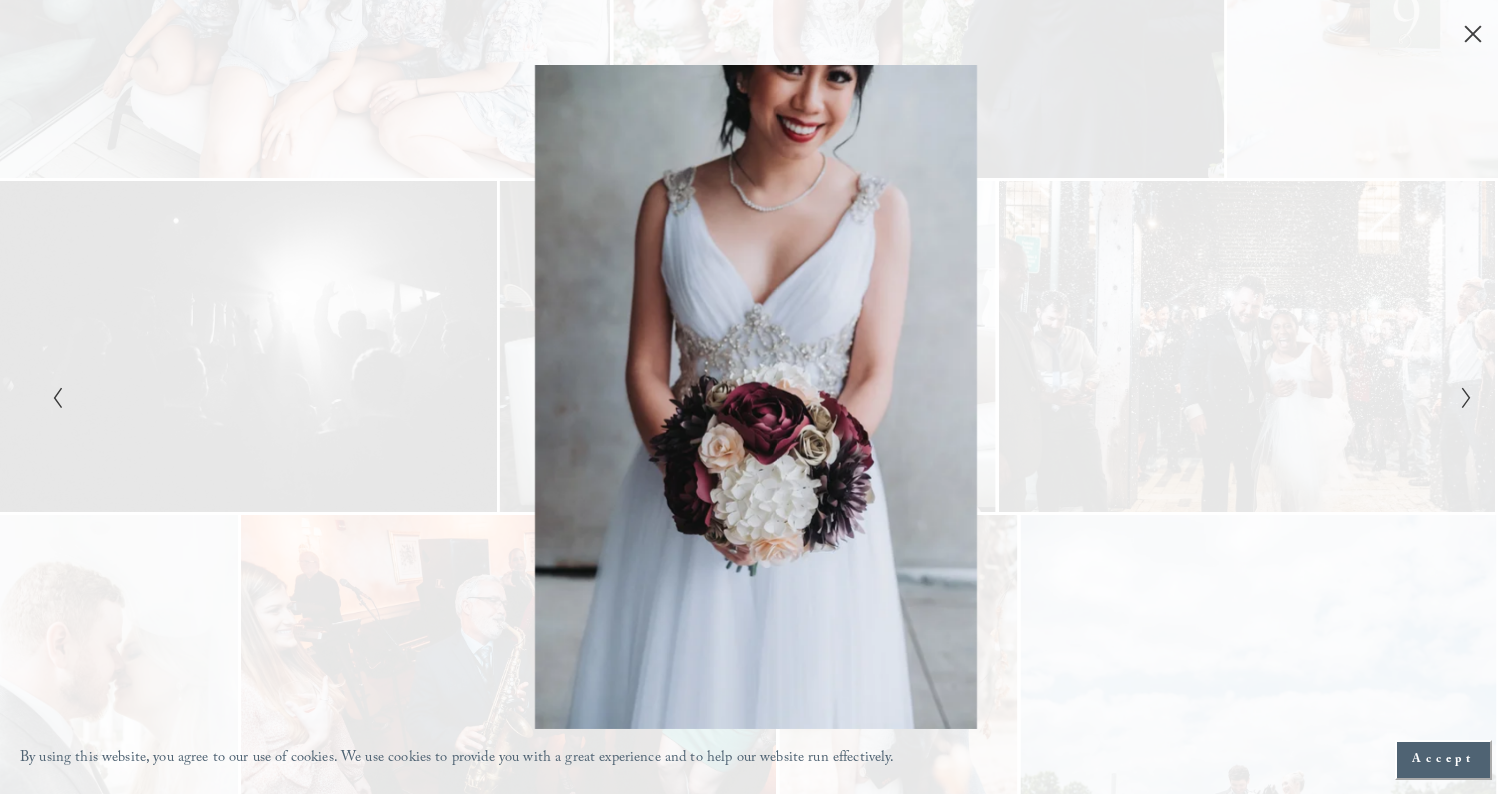 click at bounding box center [1460, 397] 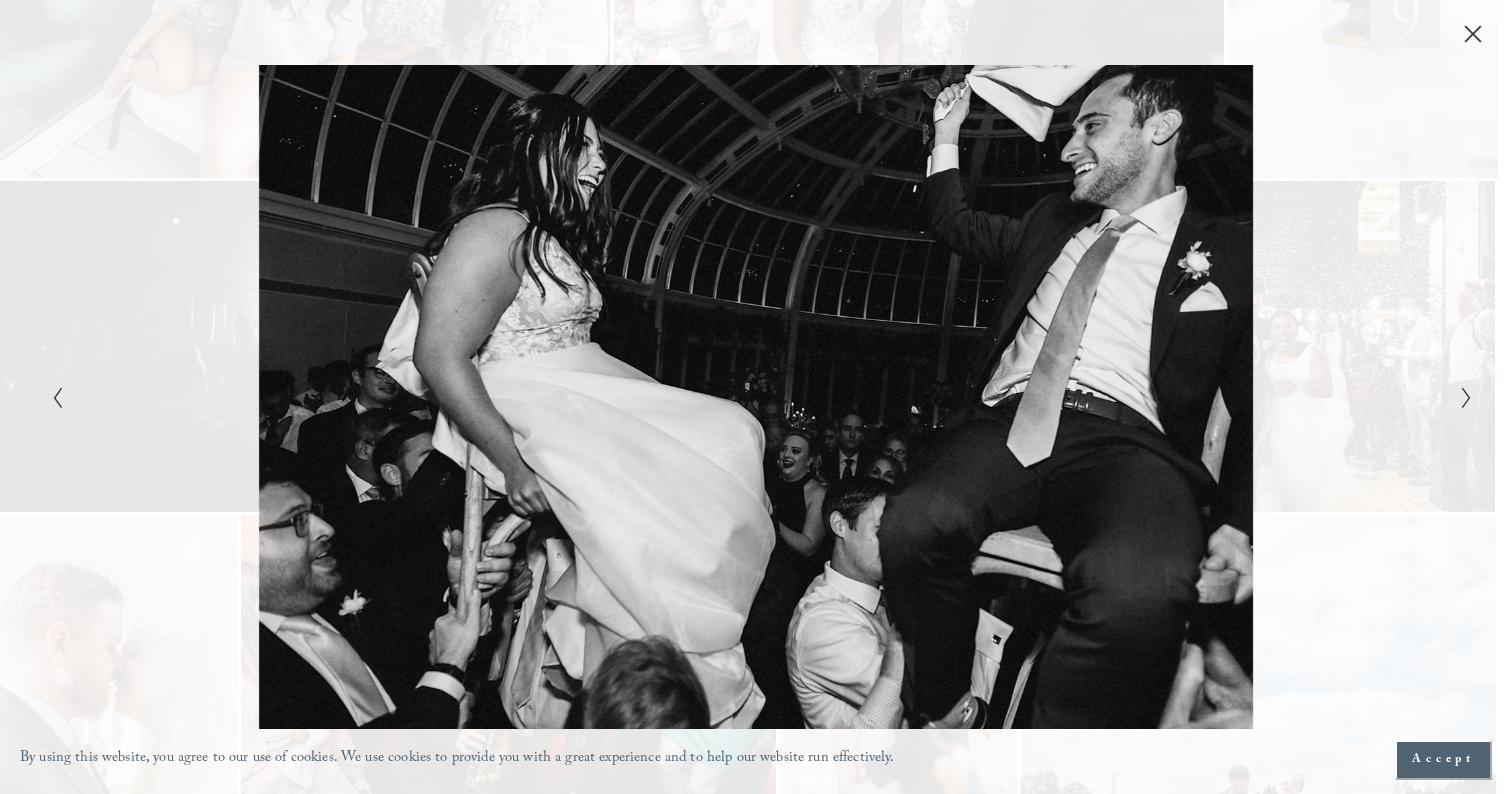 click at bounding box center [1460, 397] 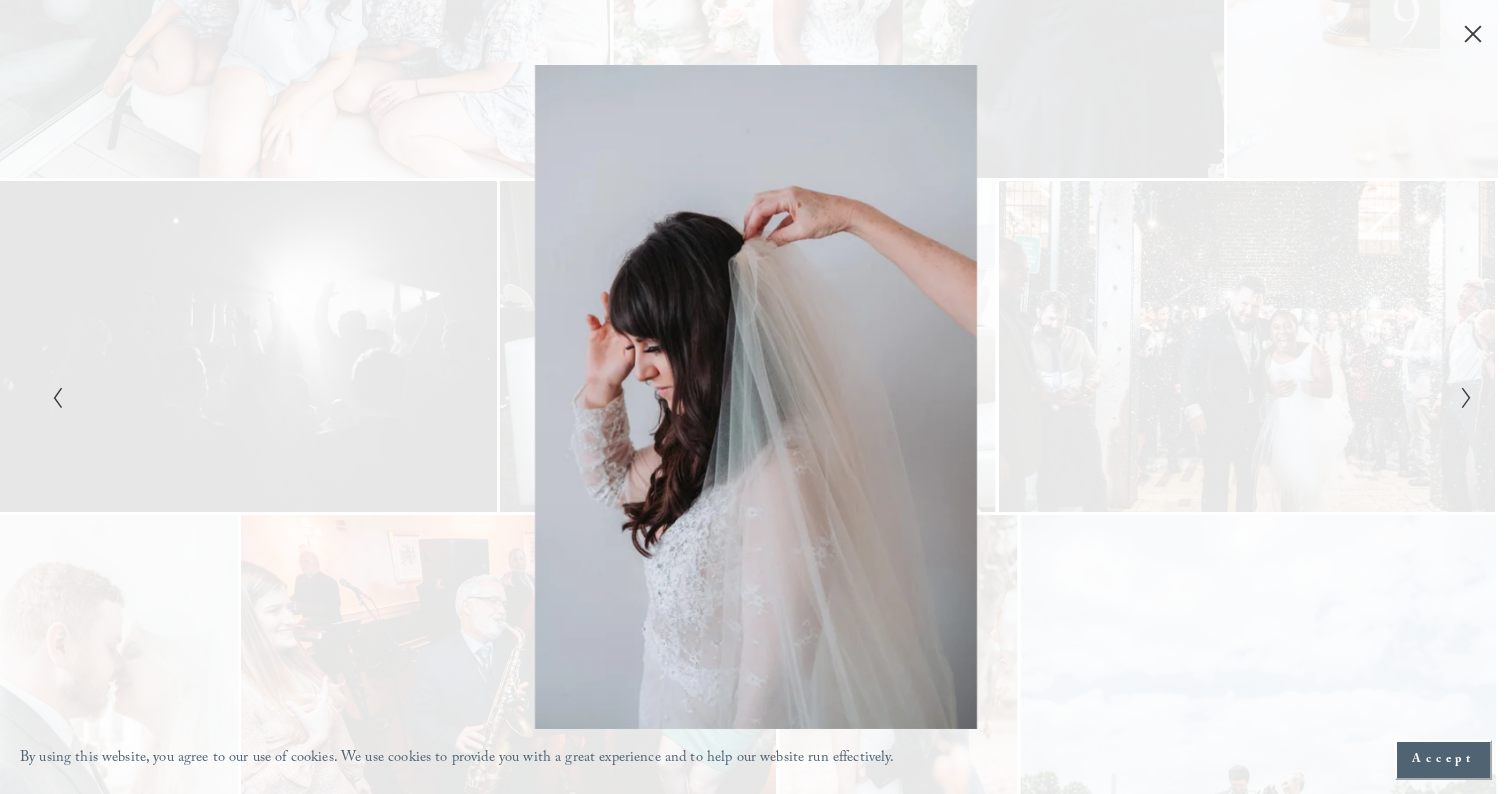 click at bounding box center [1460, 397] 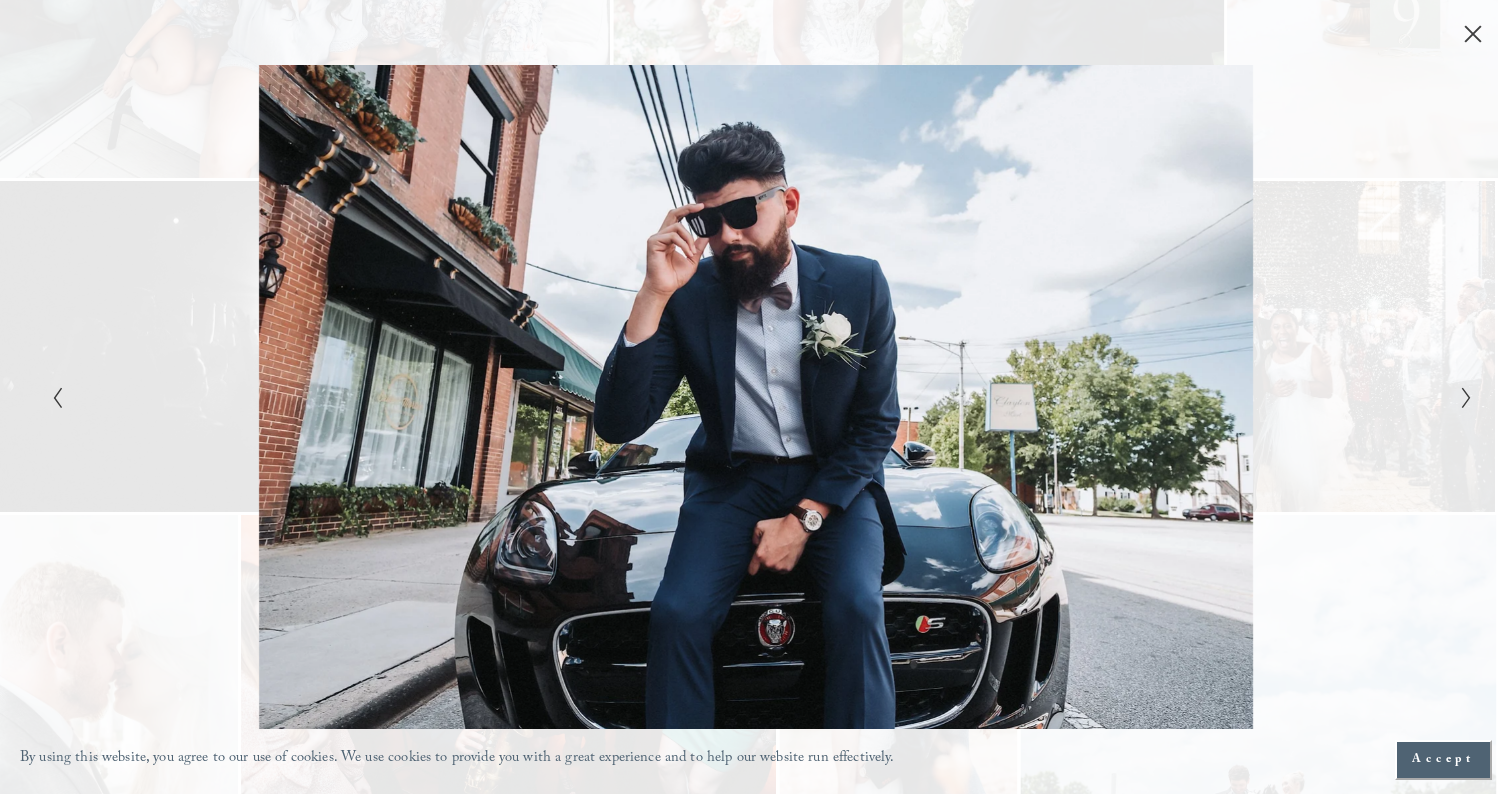 click at bounding box center (1460, 397) 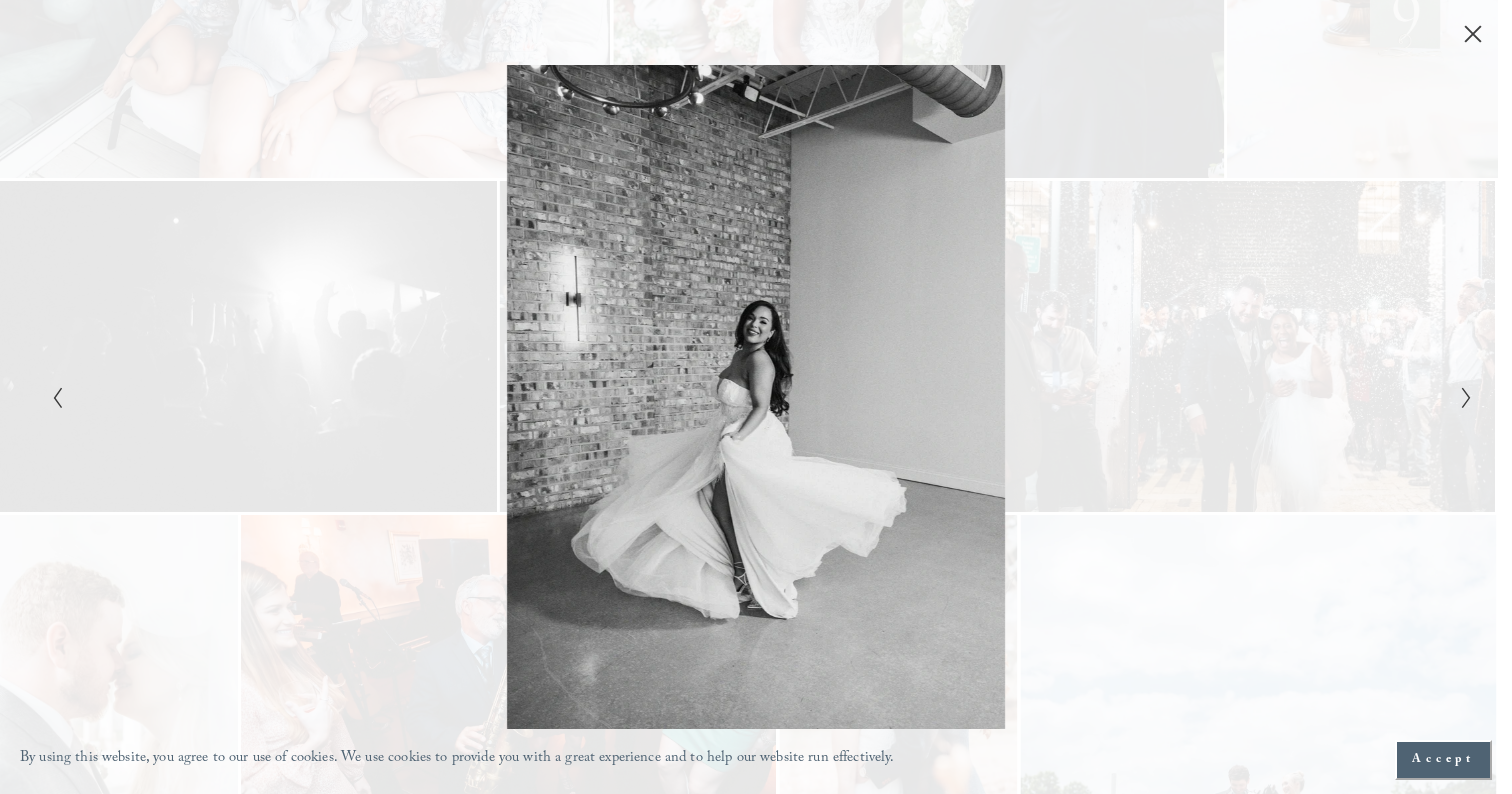 click at bounding box center (1460, 397) 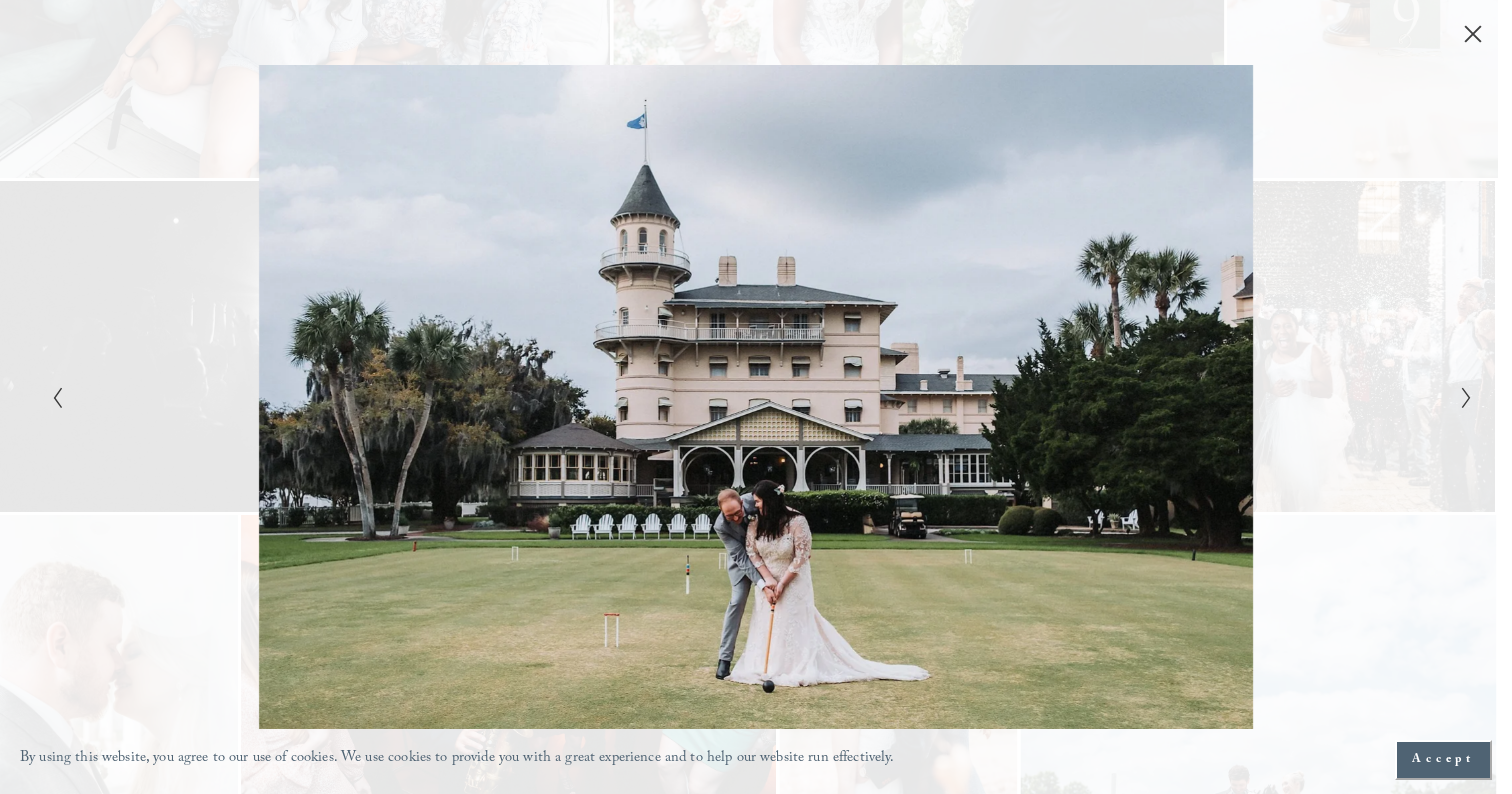 click at bounding box center (1460, 397) 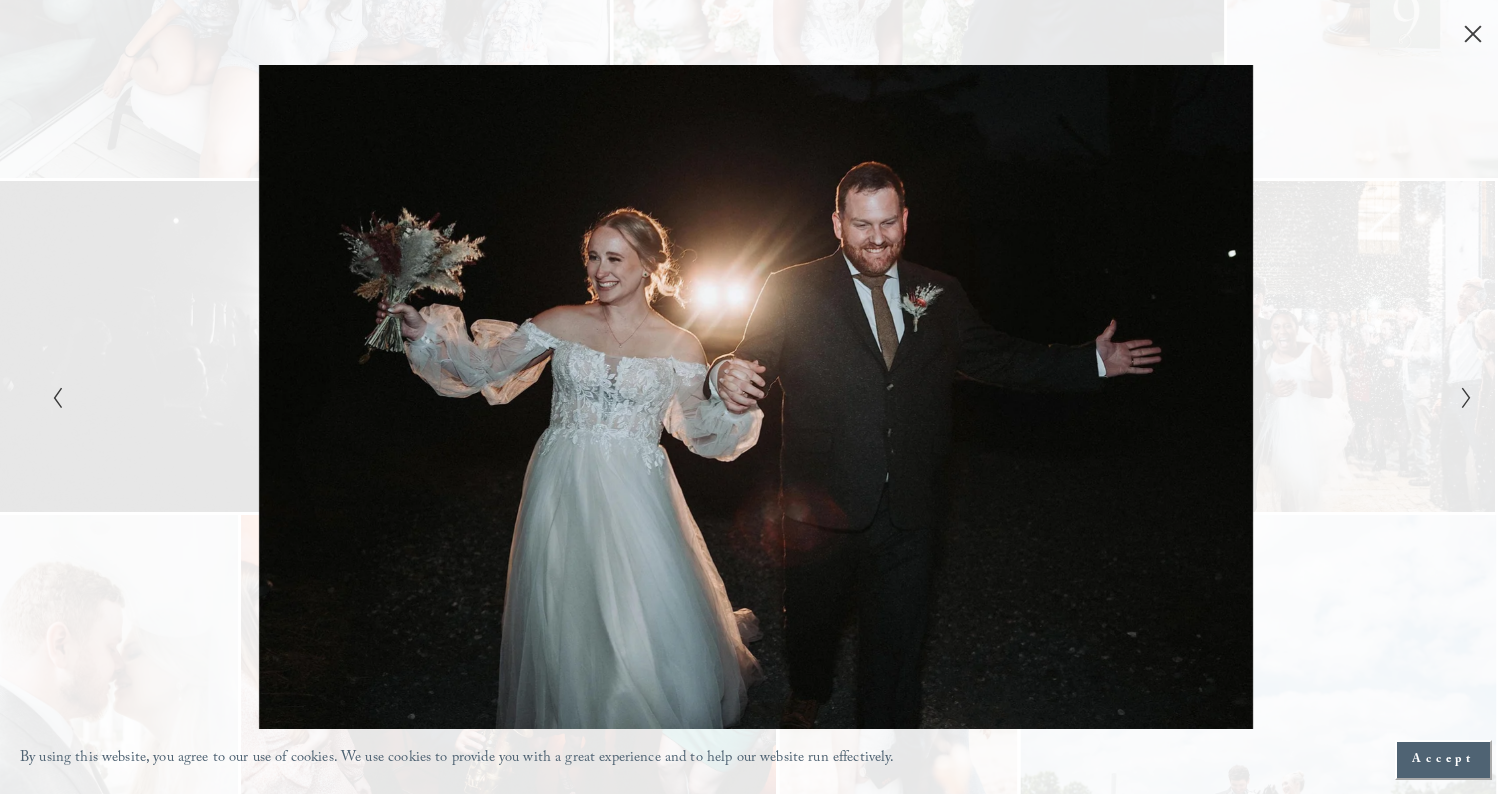 click at bounding box center [1460, 397] 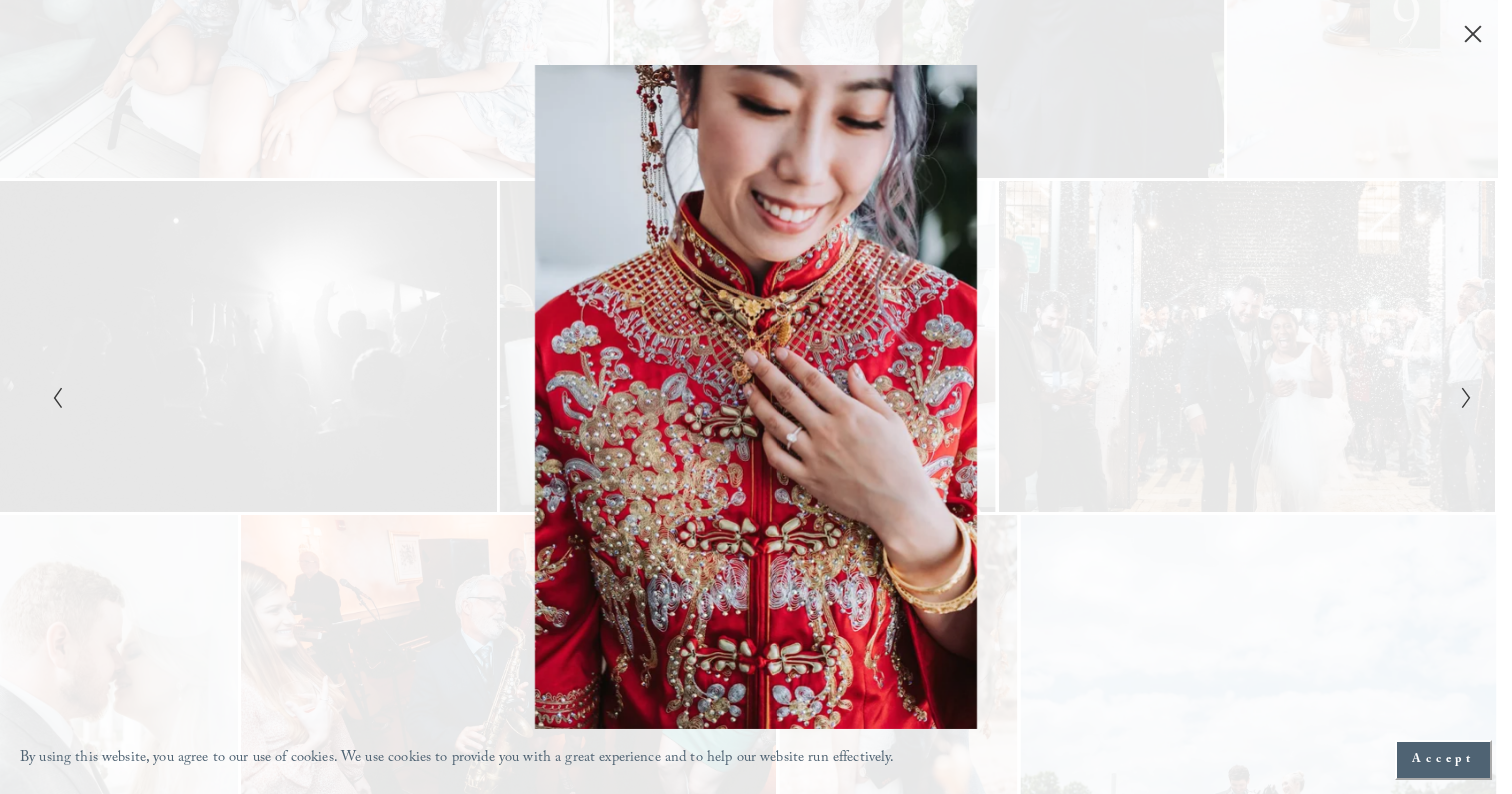 click at bounding box center (1460, 397) 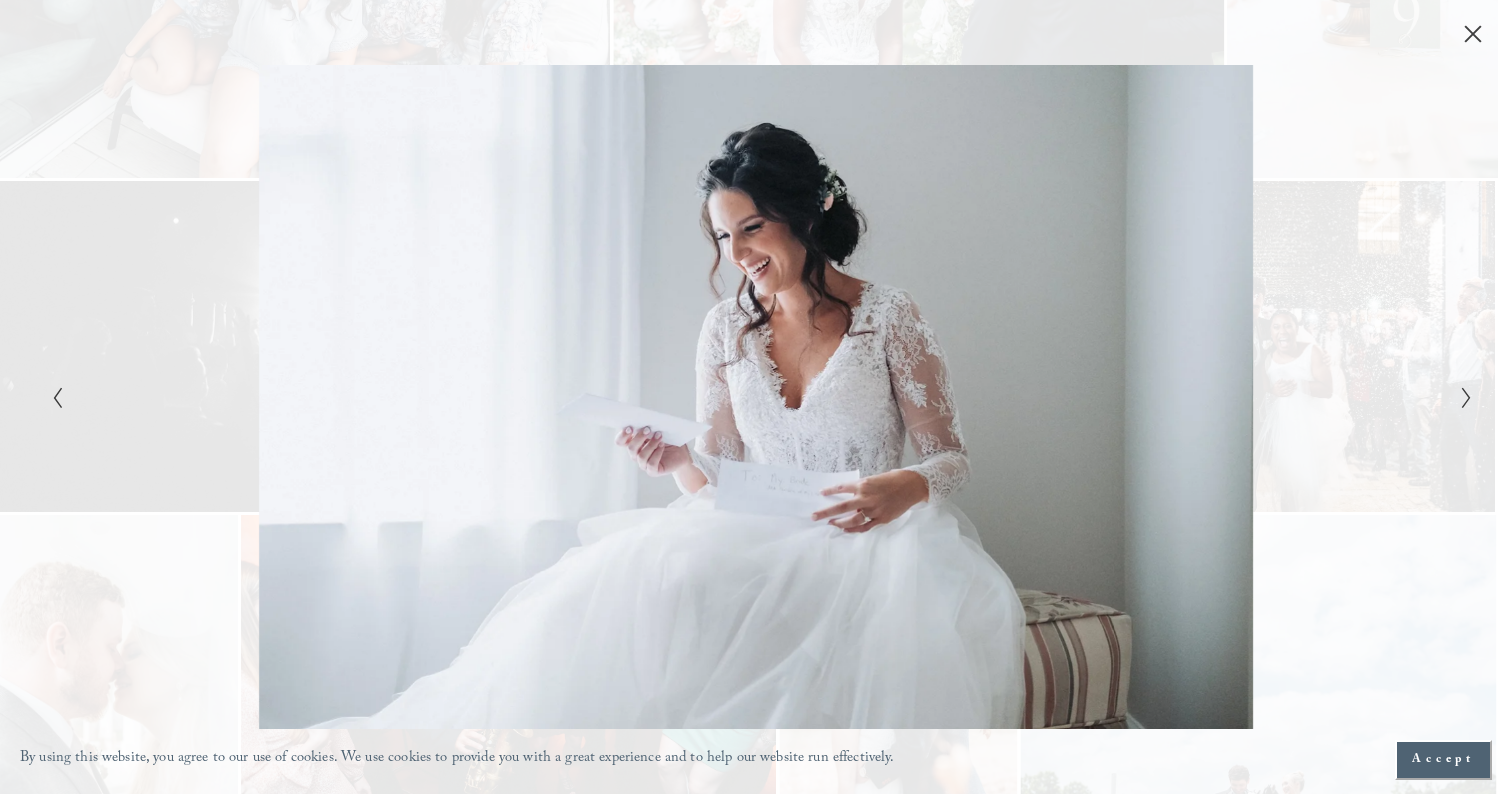 click at bounding box center [1460, 397] 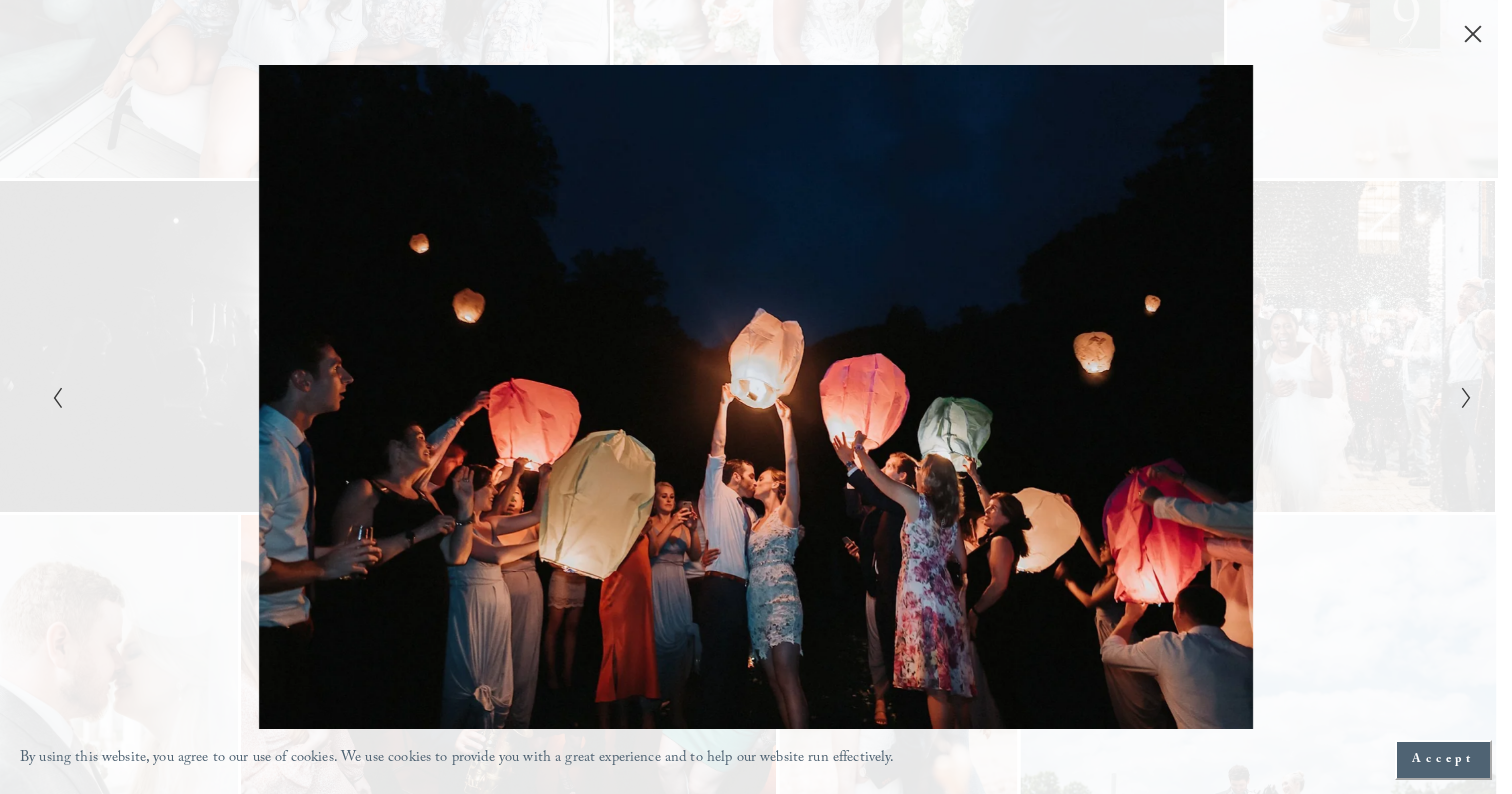 click at bounding box center (1460, 397) 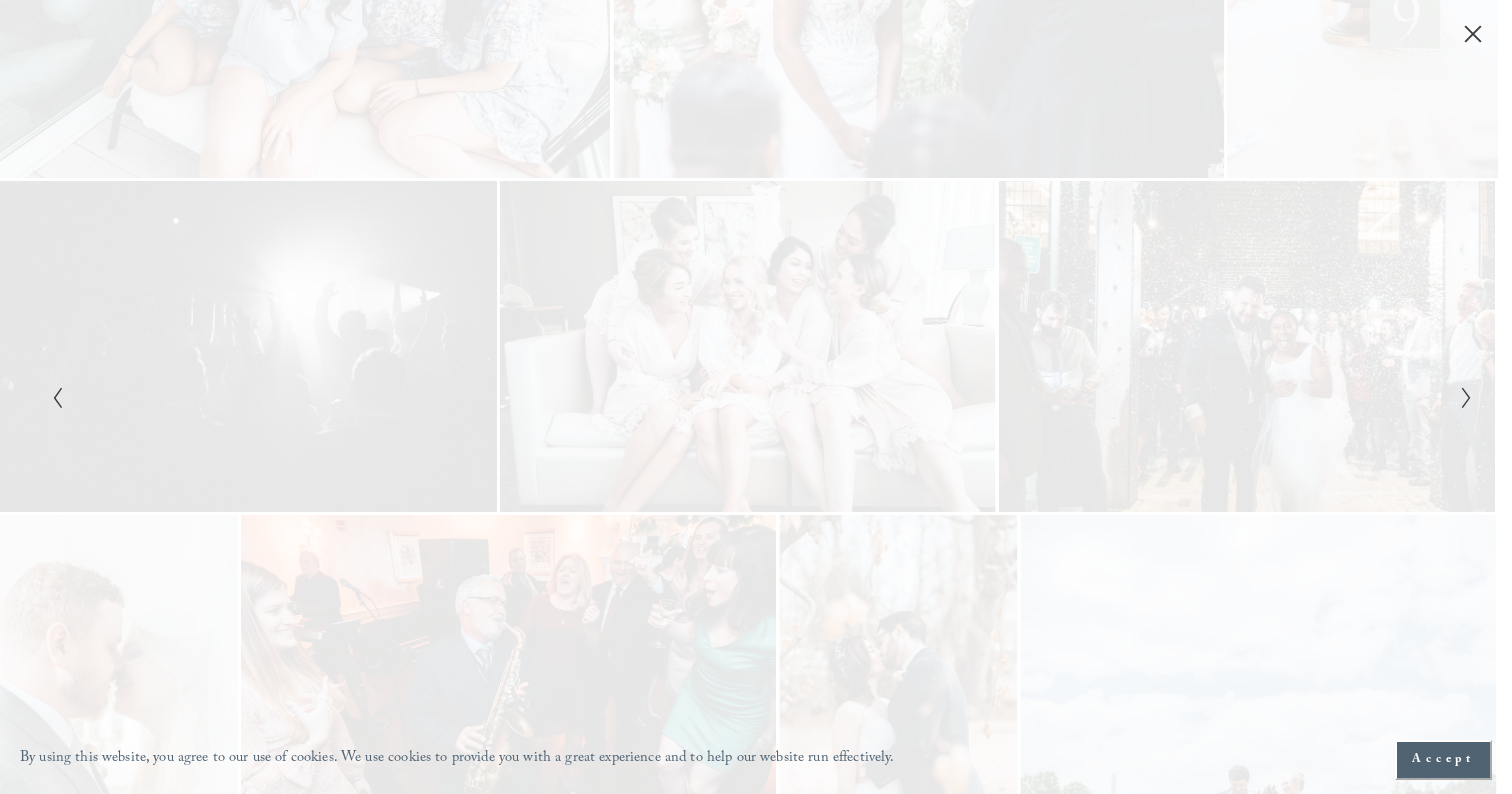 click at bounding box center (1460, 397) 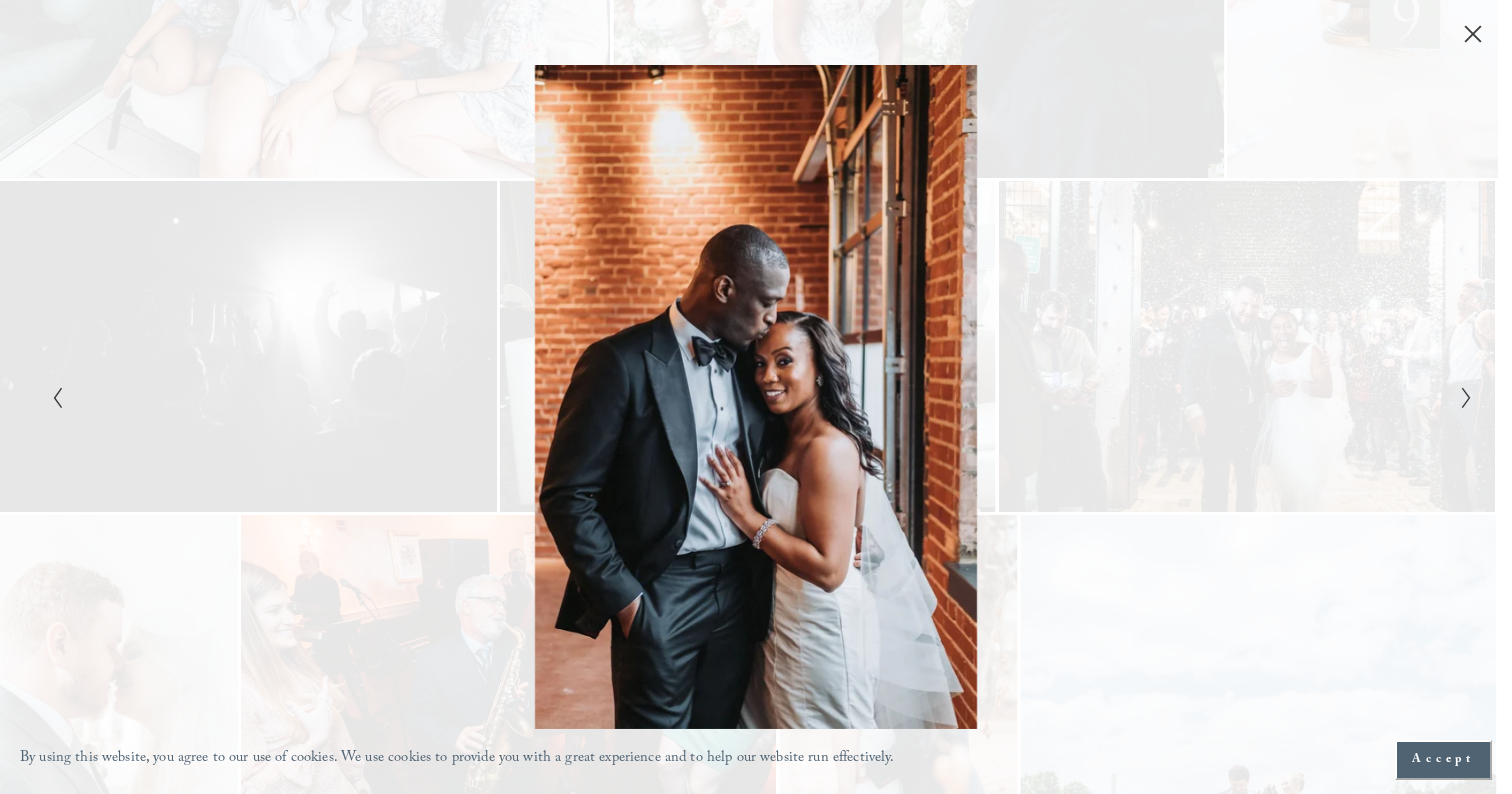 click at bounding box center (1460, 397) 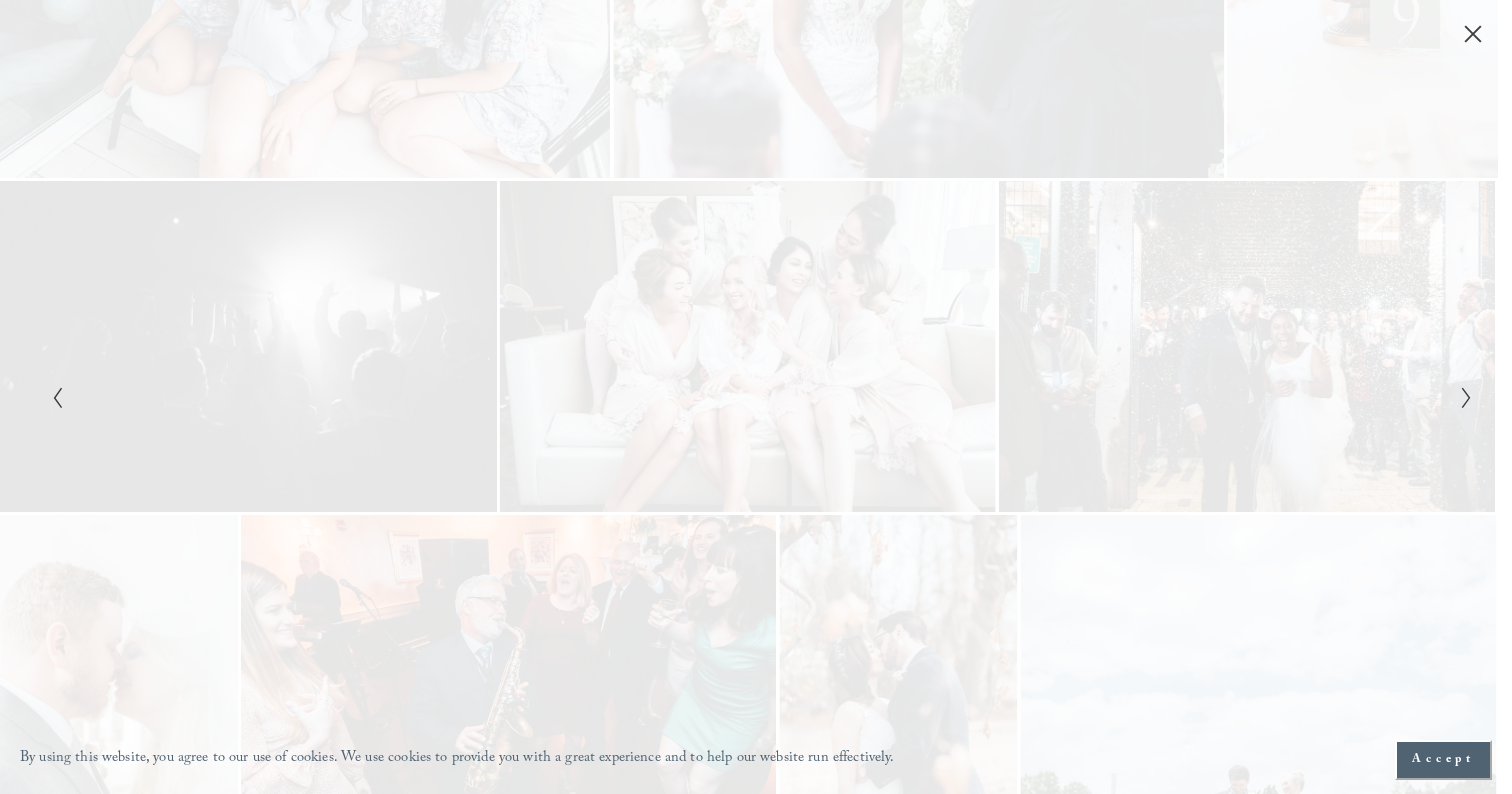 click at bounding box center [1460, 397] 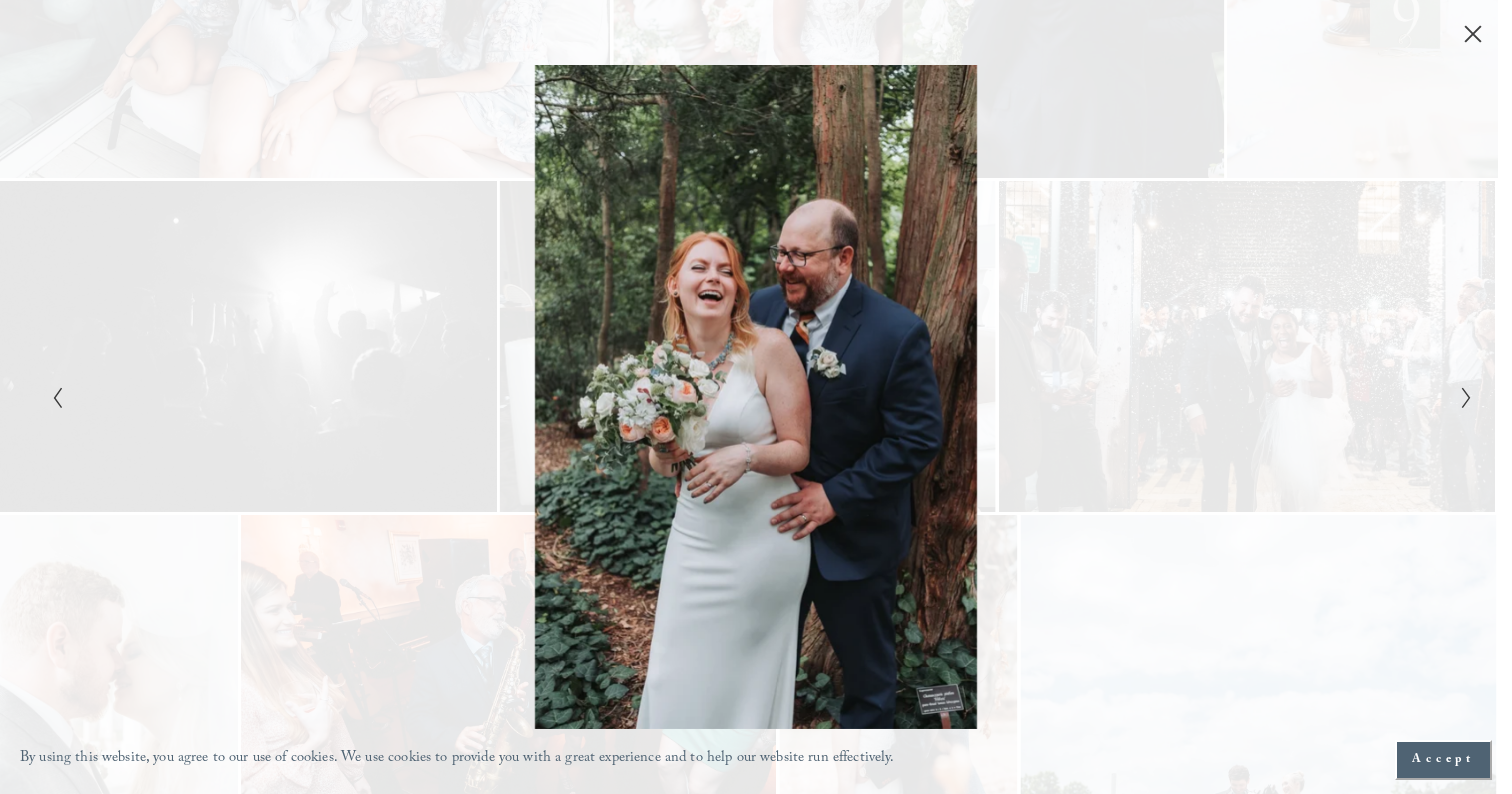 click at bounding box center (1460, 397) 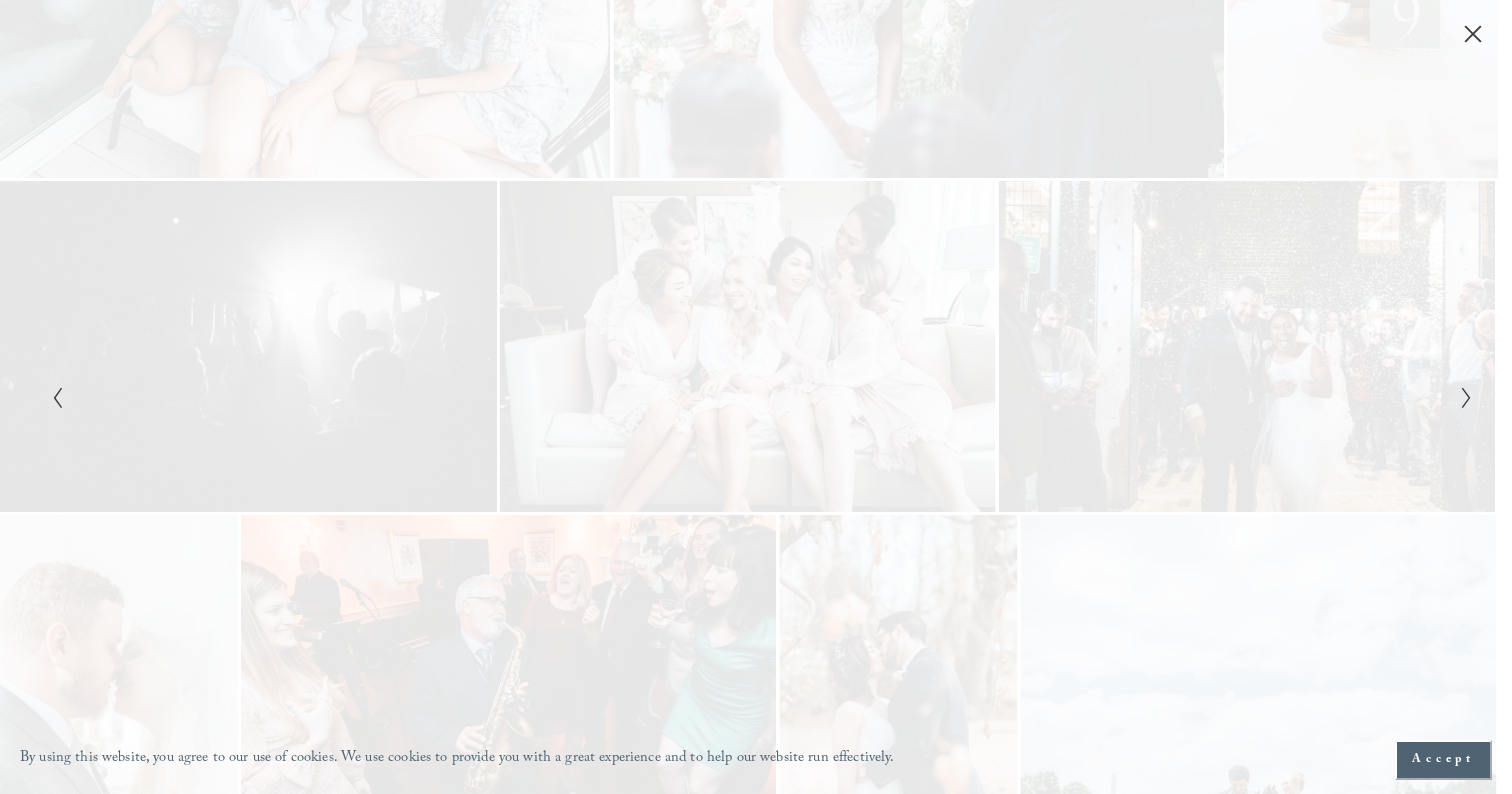 click at bounding box center [1460, 397] 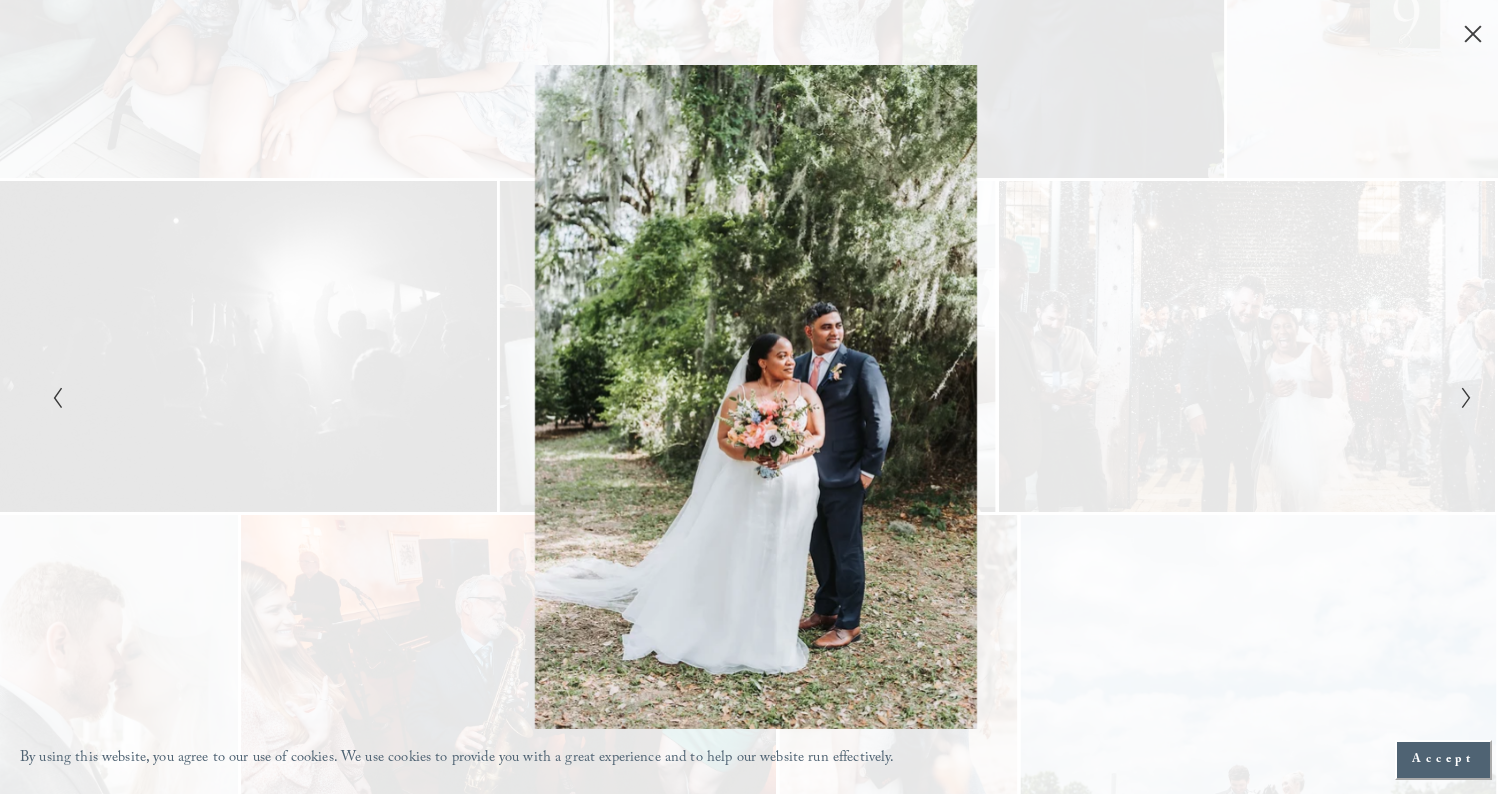 click at bounding box center (1460, 397) 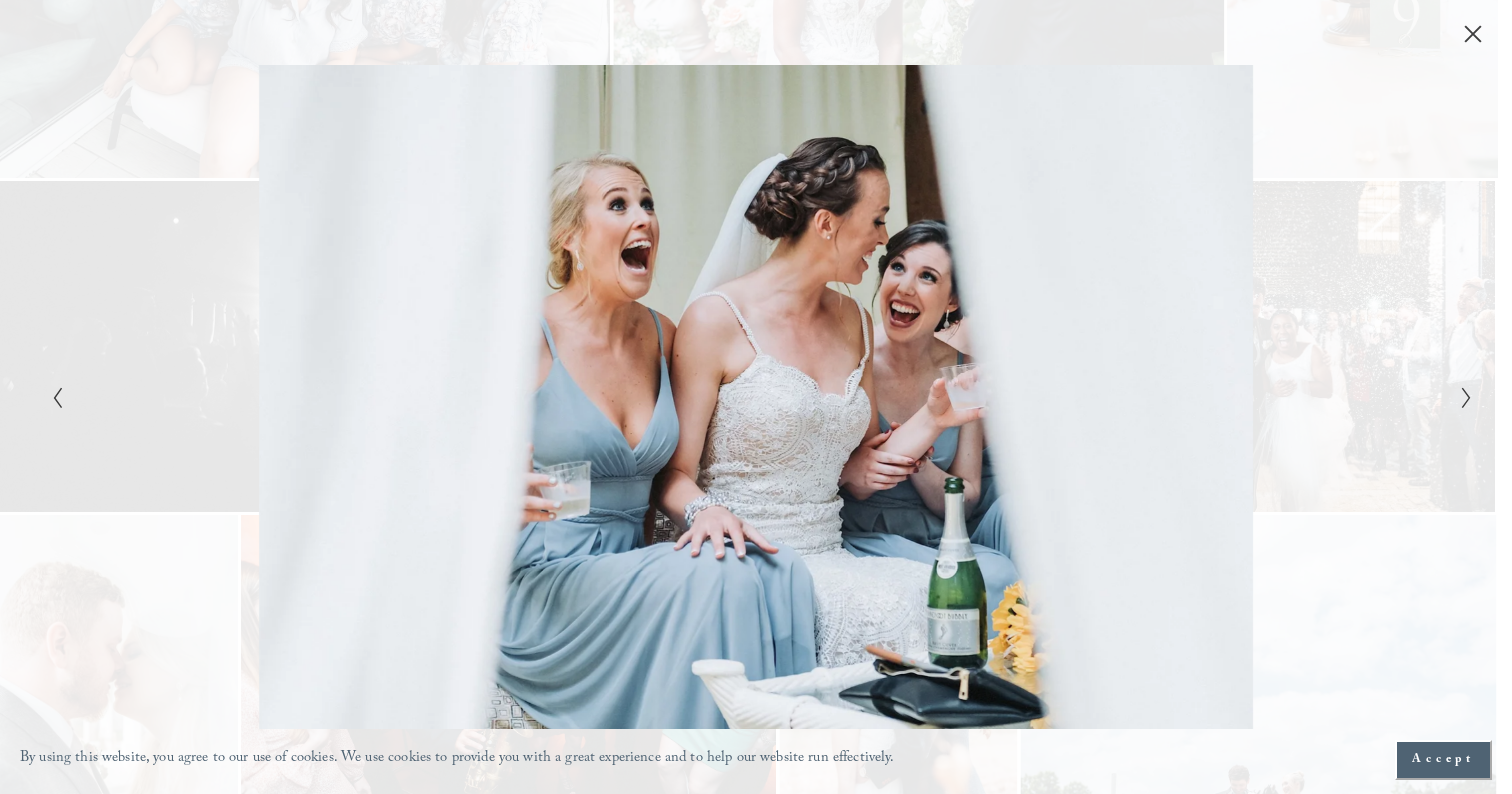 click at bounding box center [1460, 397] 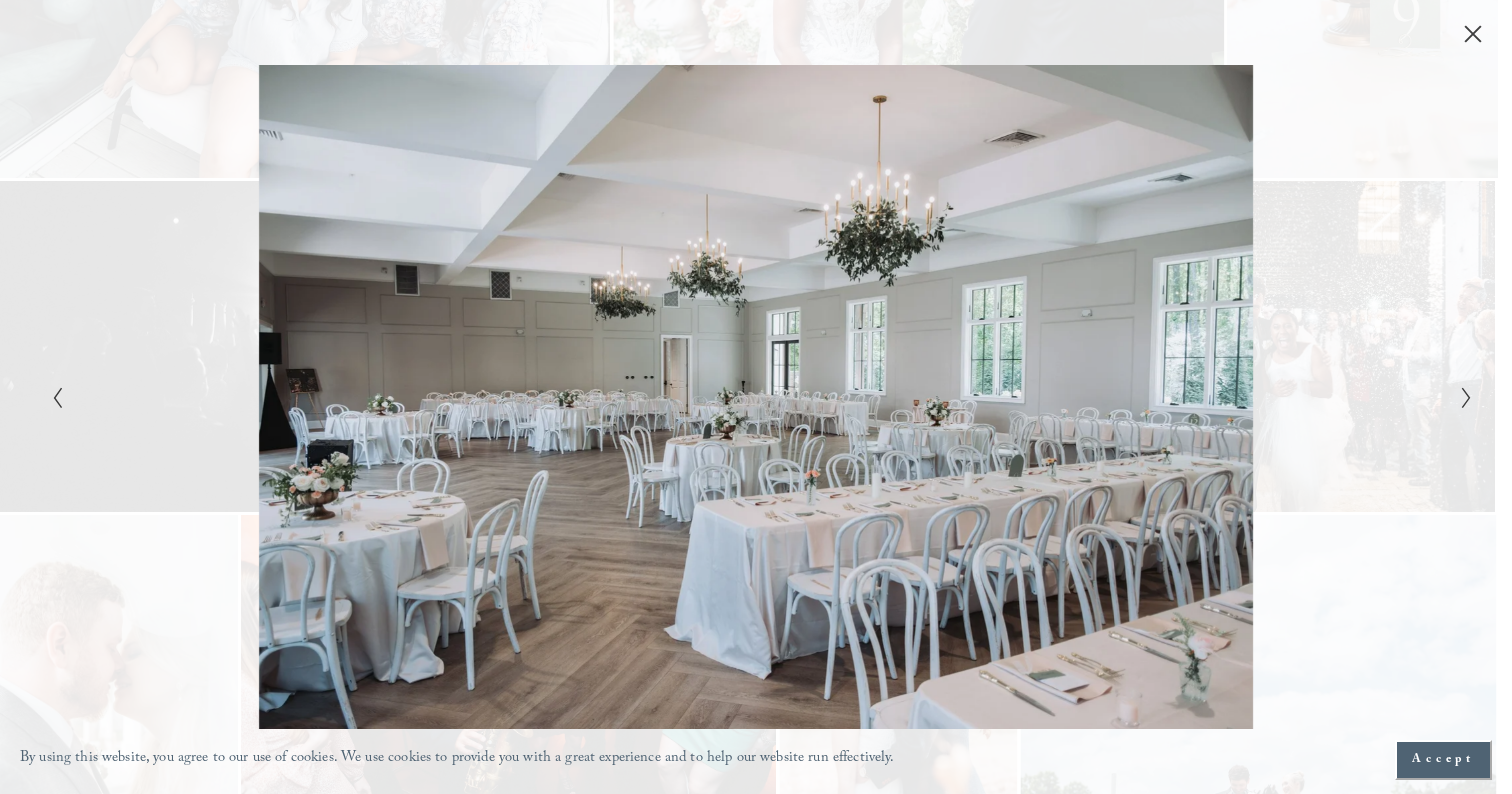 click at bounding box center (1460, 397) 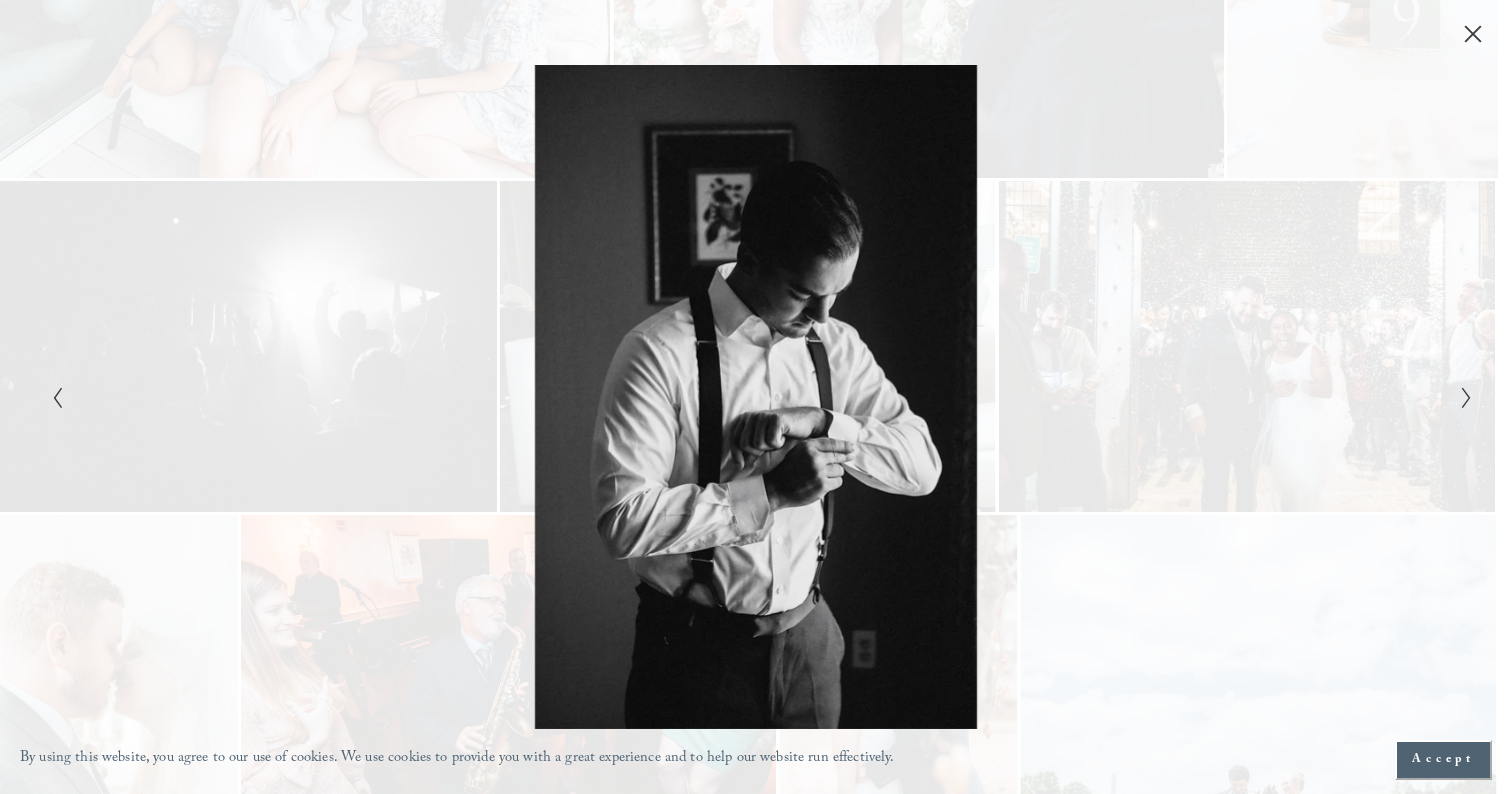 click at bounding box center [400, 396] 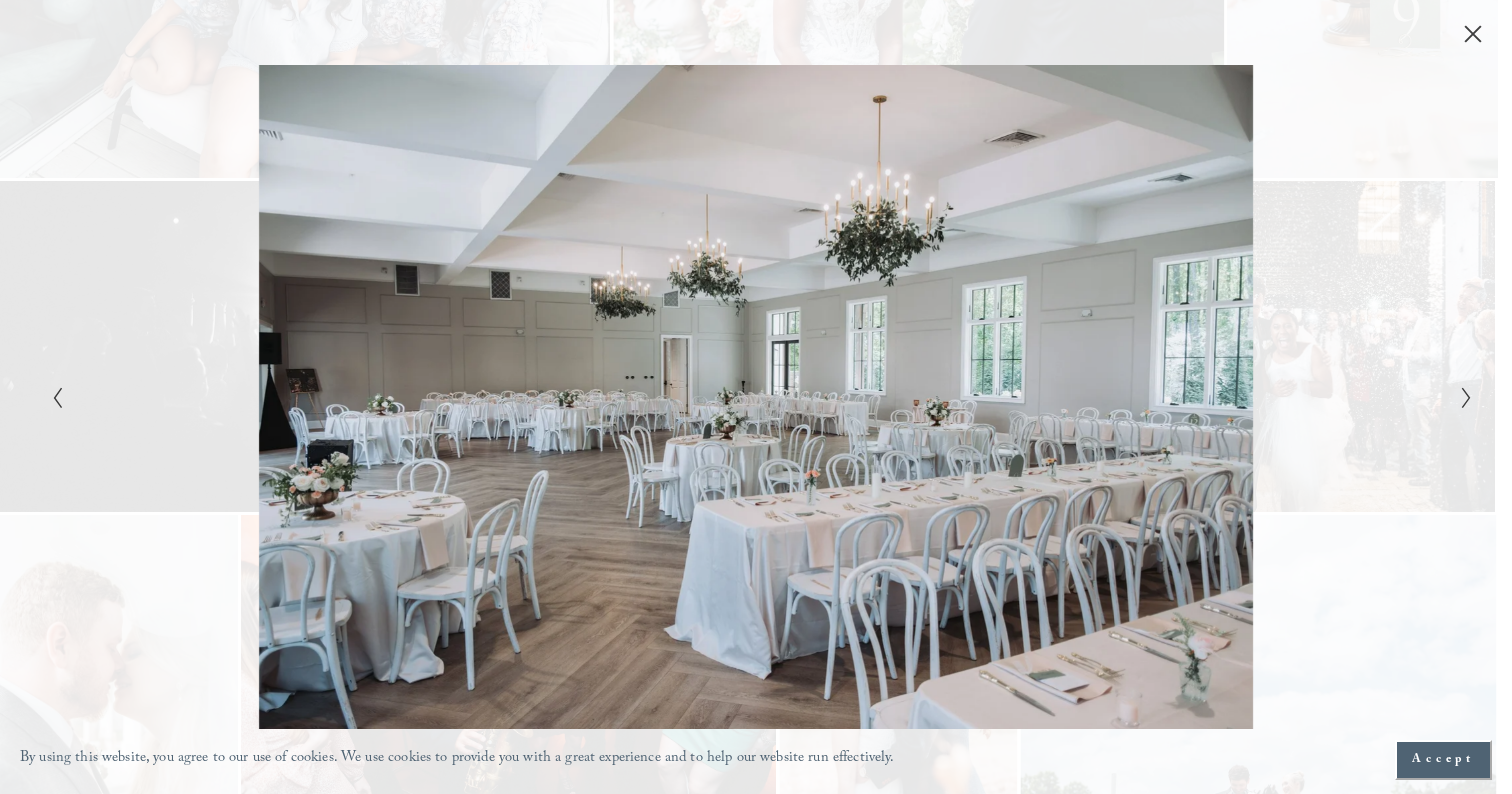 click at bounding box center [58, 398] 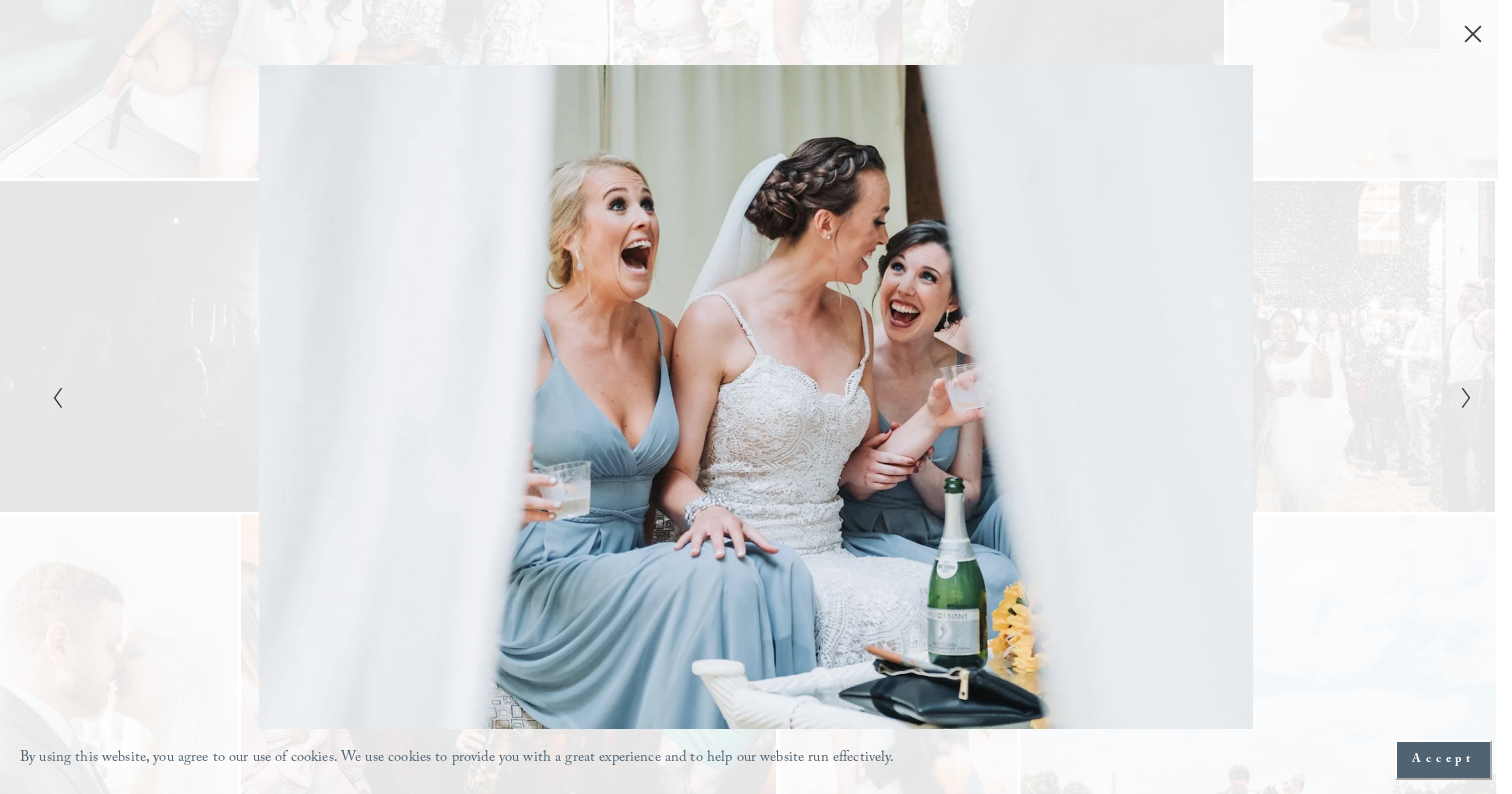 click at bounding box center [57, 398] 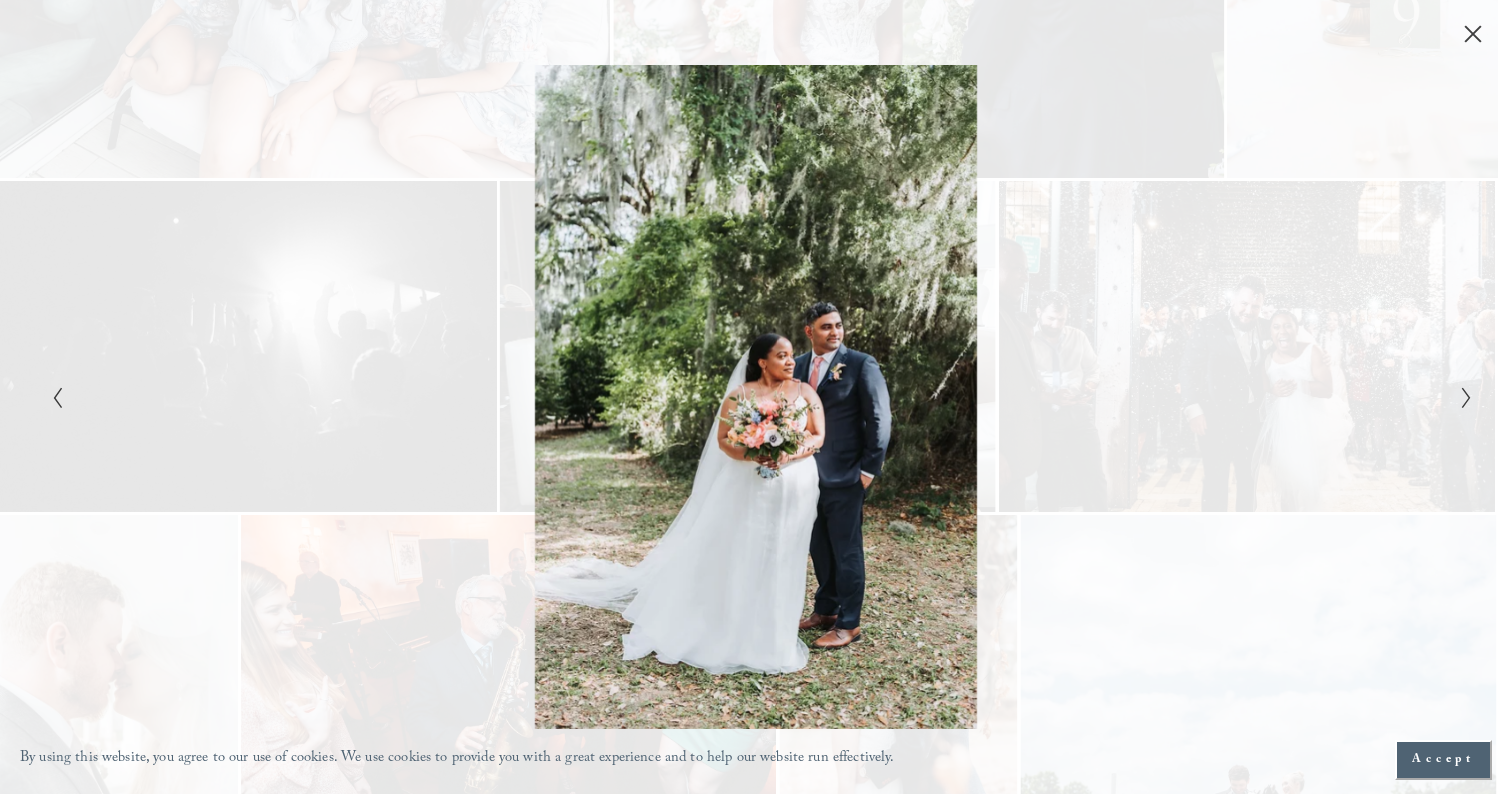 click at bounding box center (1466, 398) 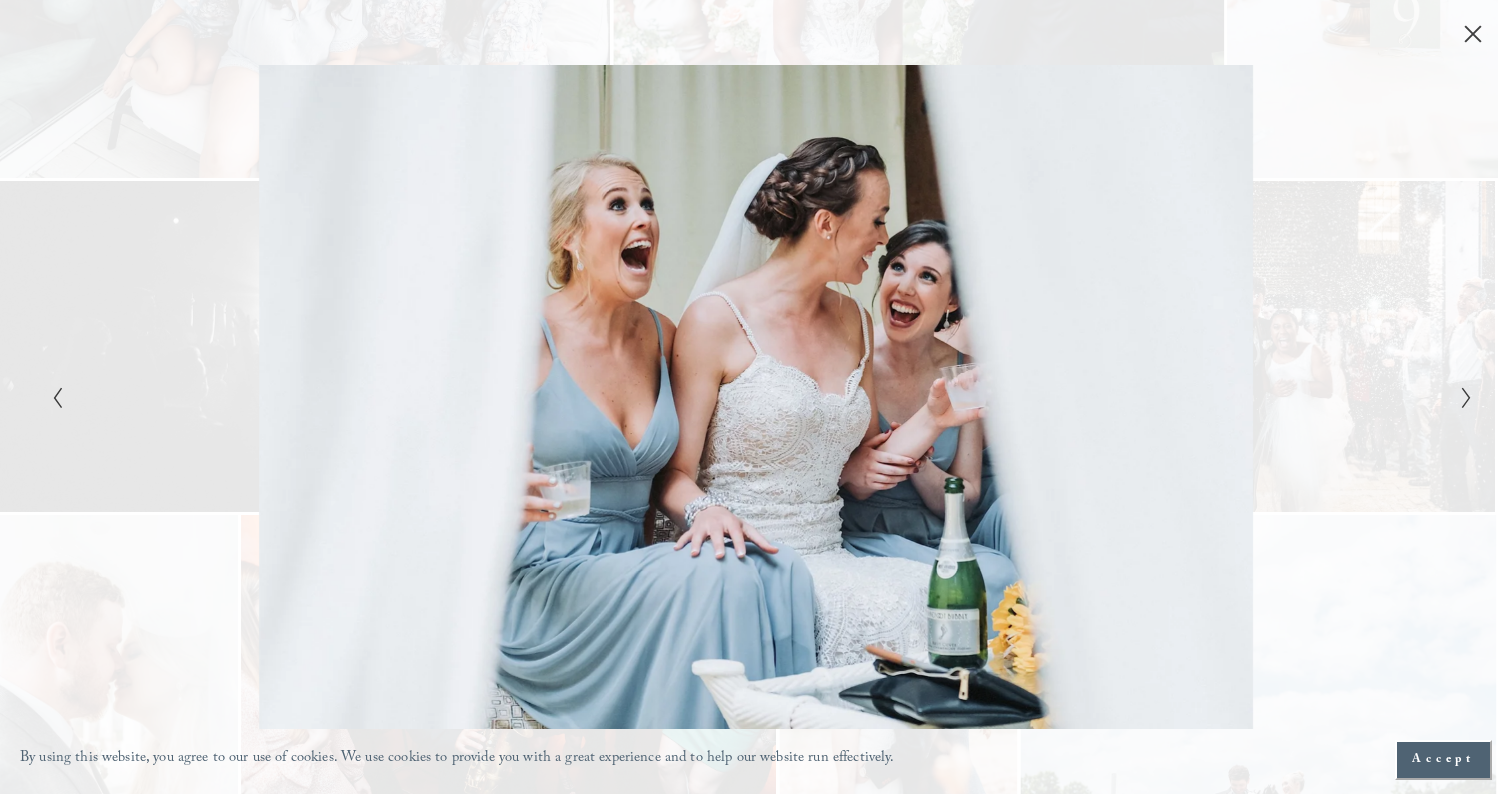 click at bounding box center [1466, 398] 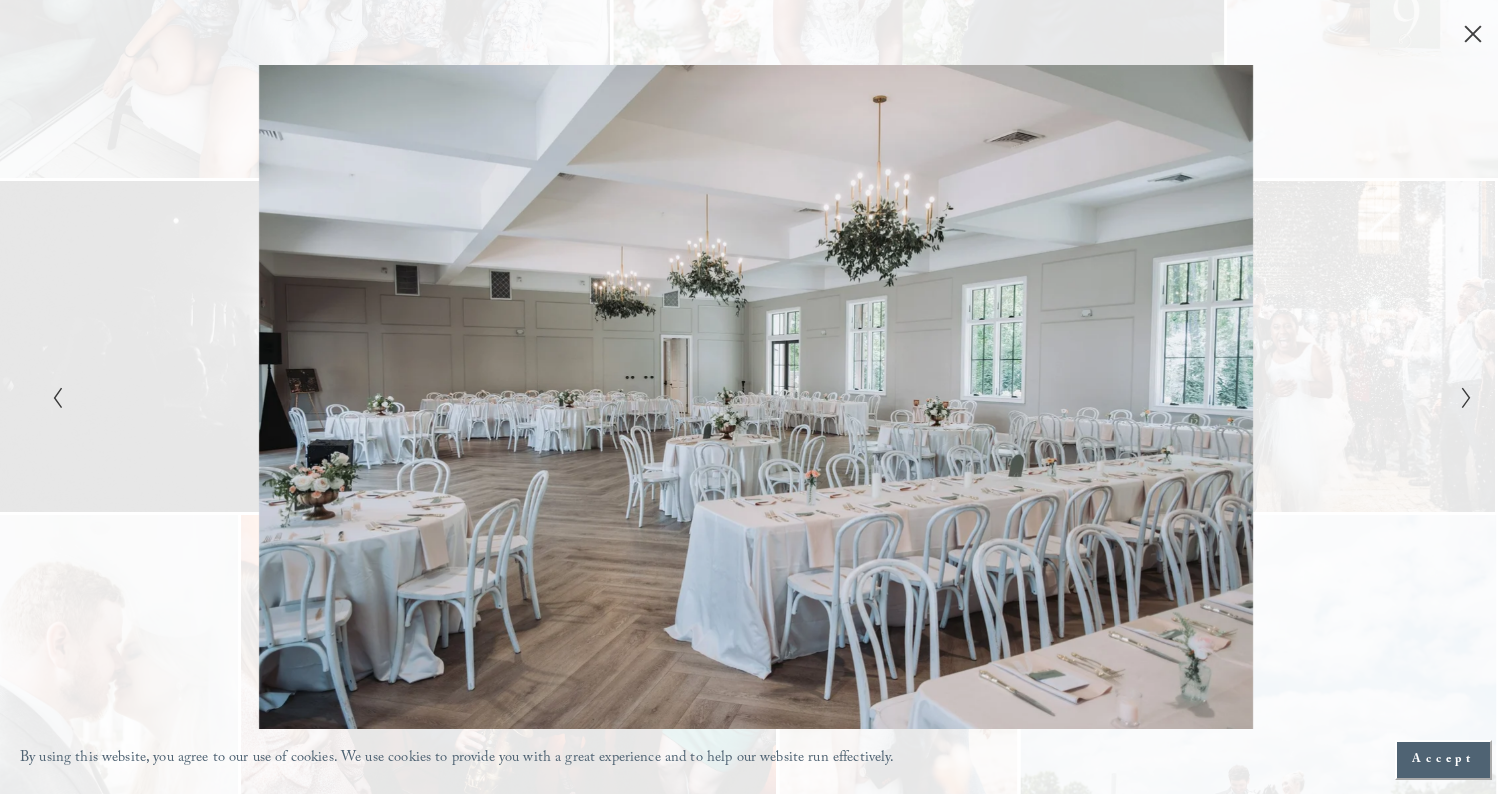 click at bounding box center [1466, 398] 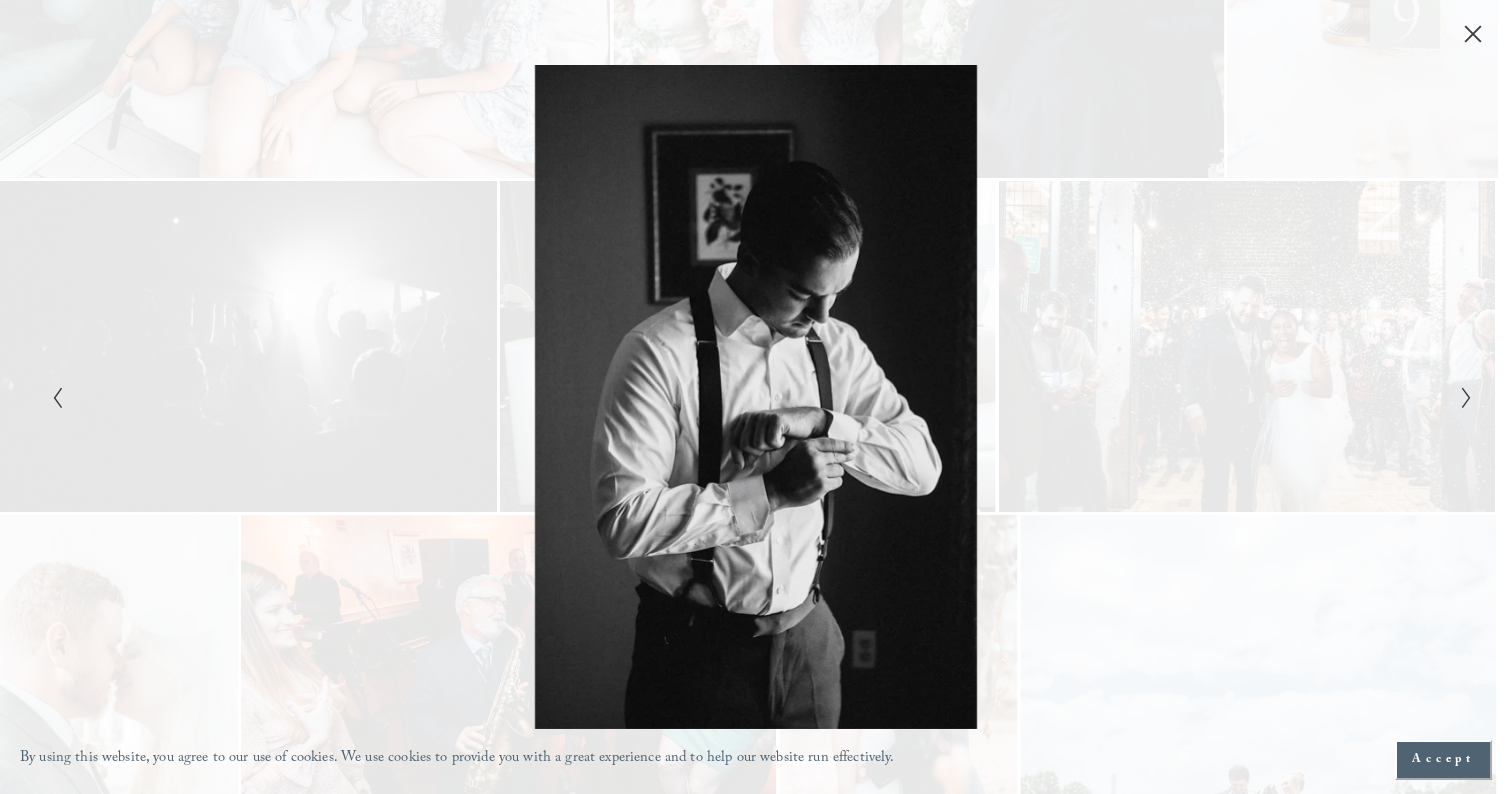 click at bounding box center (1466, 398) 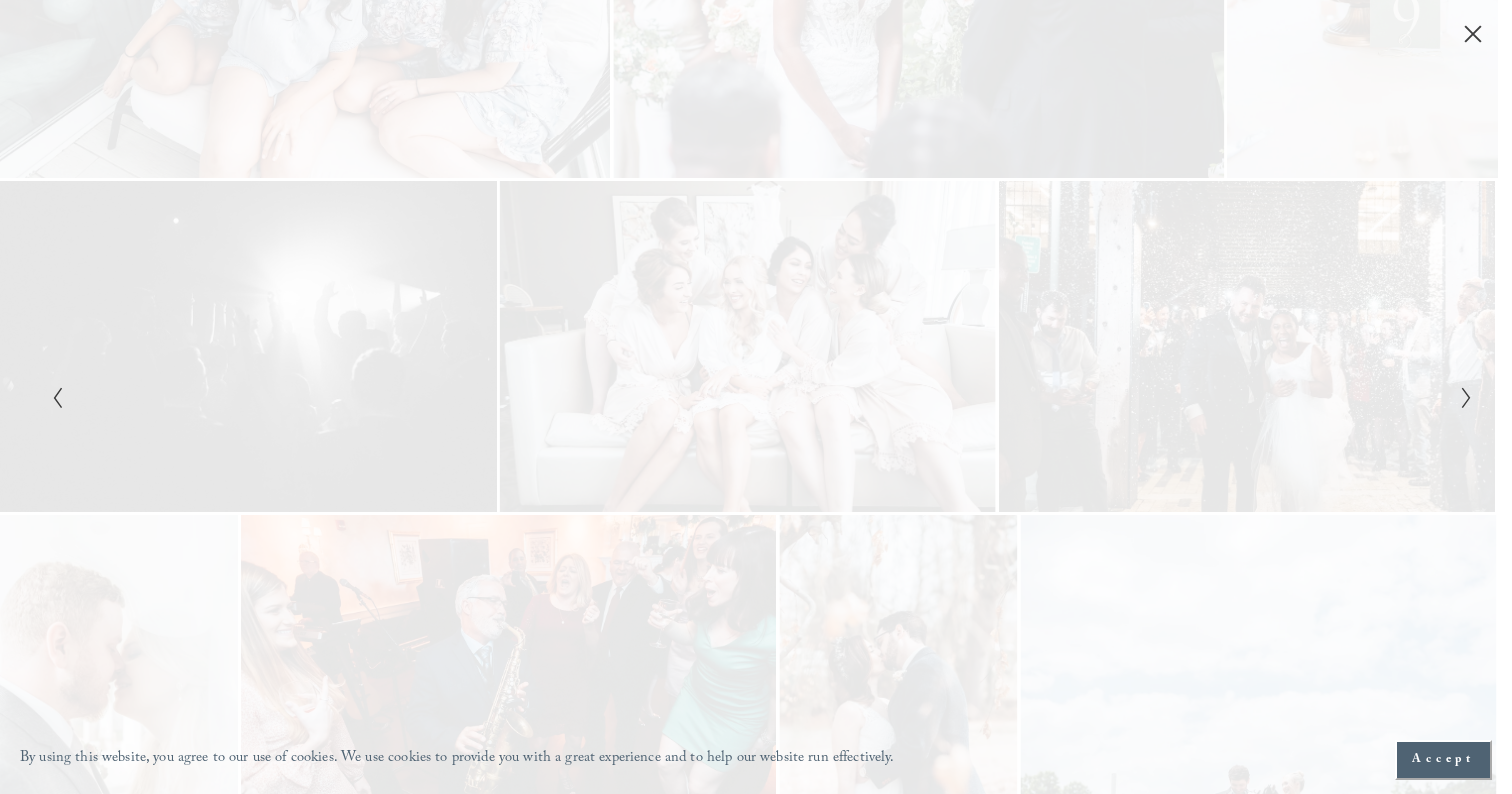 click at bounding box center [1466, 398] 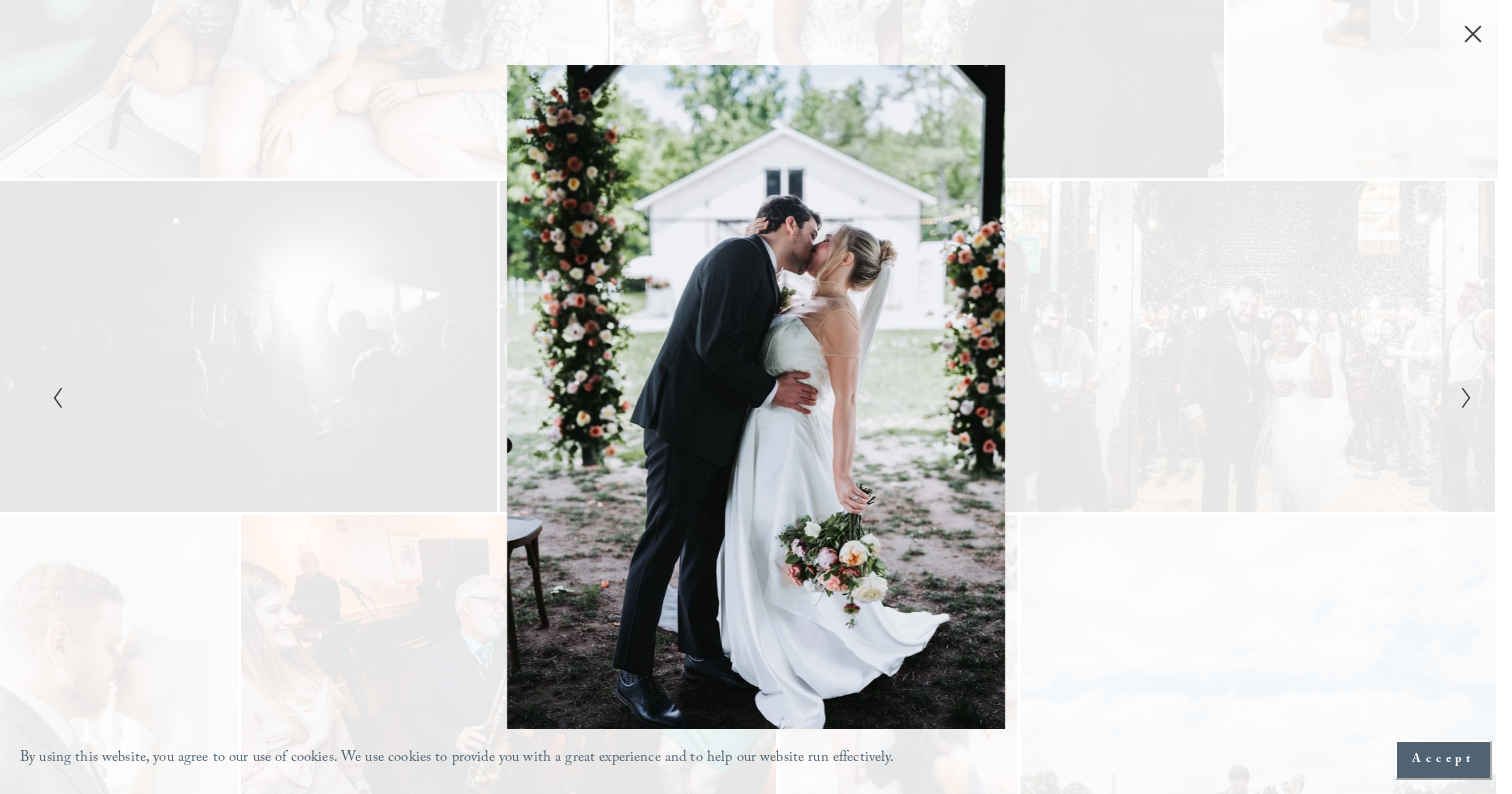 click at bounding box center [1466, 398] 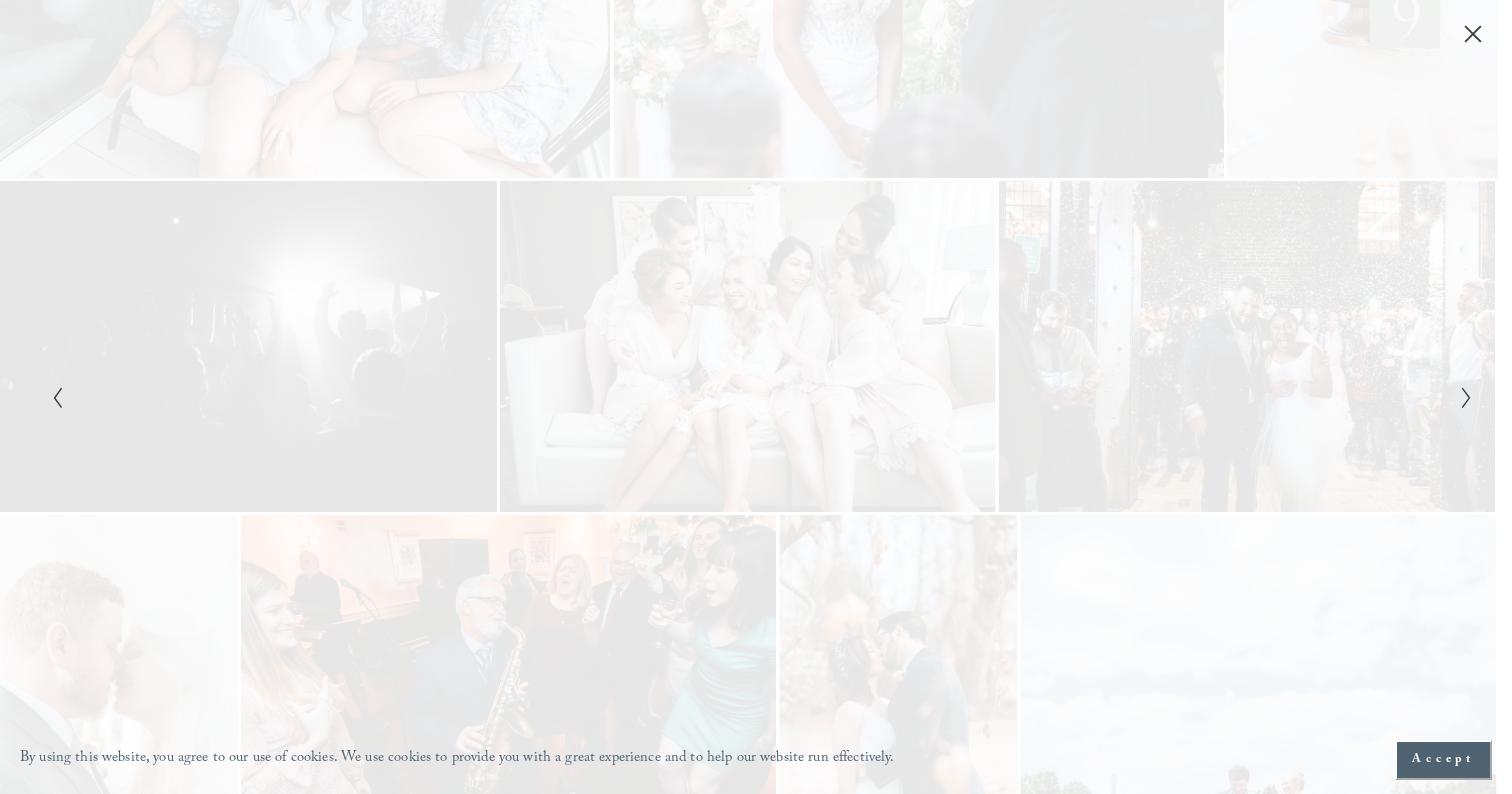 click at bounding box center [1466, 398] 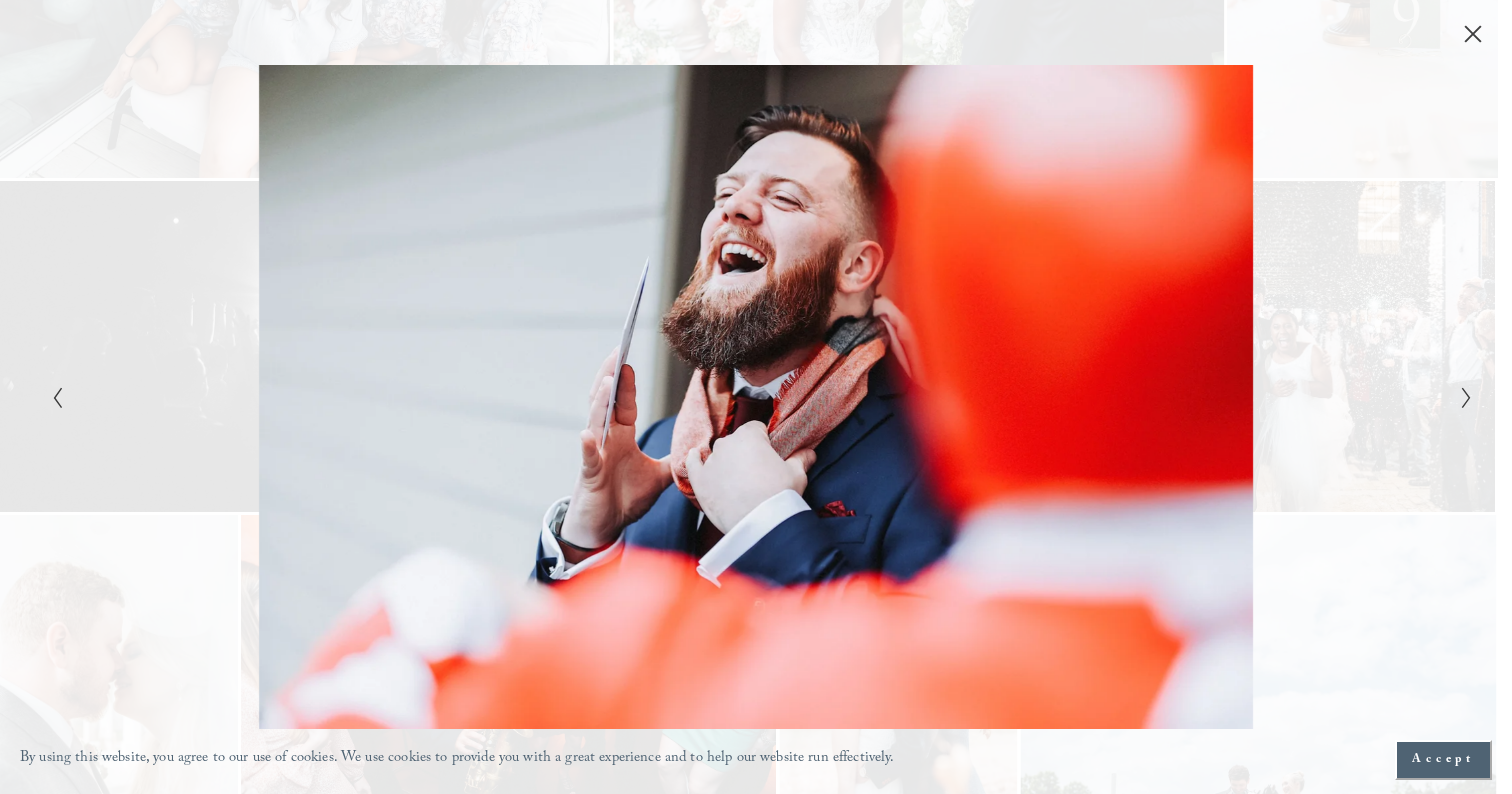 click at bounding box center (1466, 398) 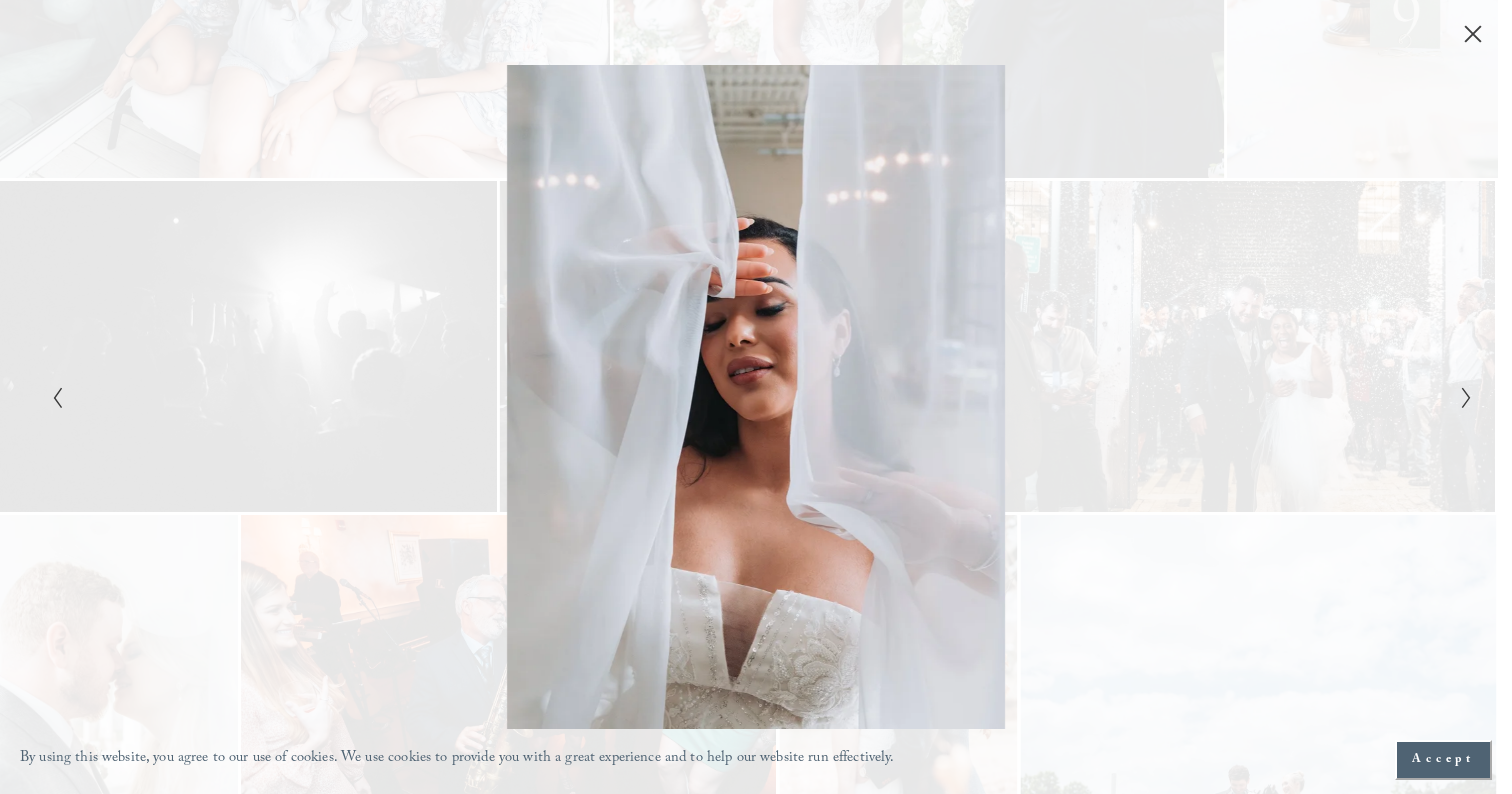 click at bounding box center [1466, 398] 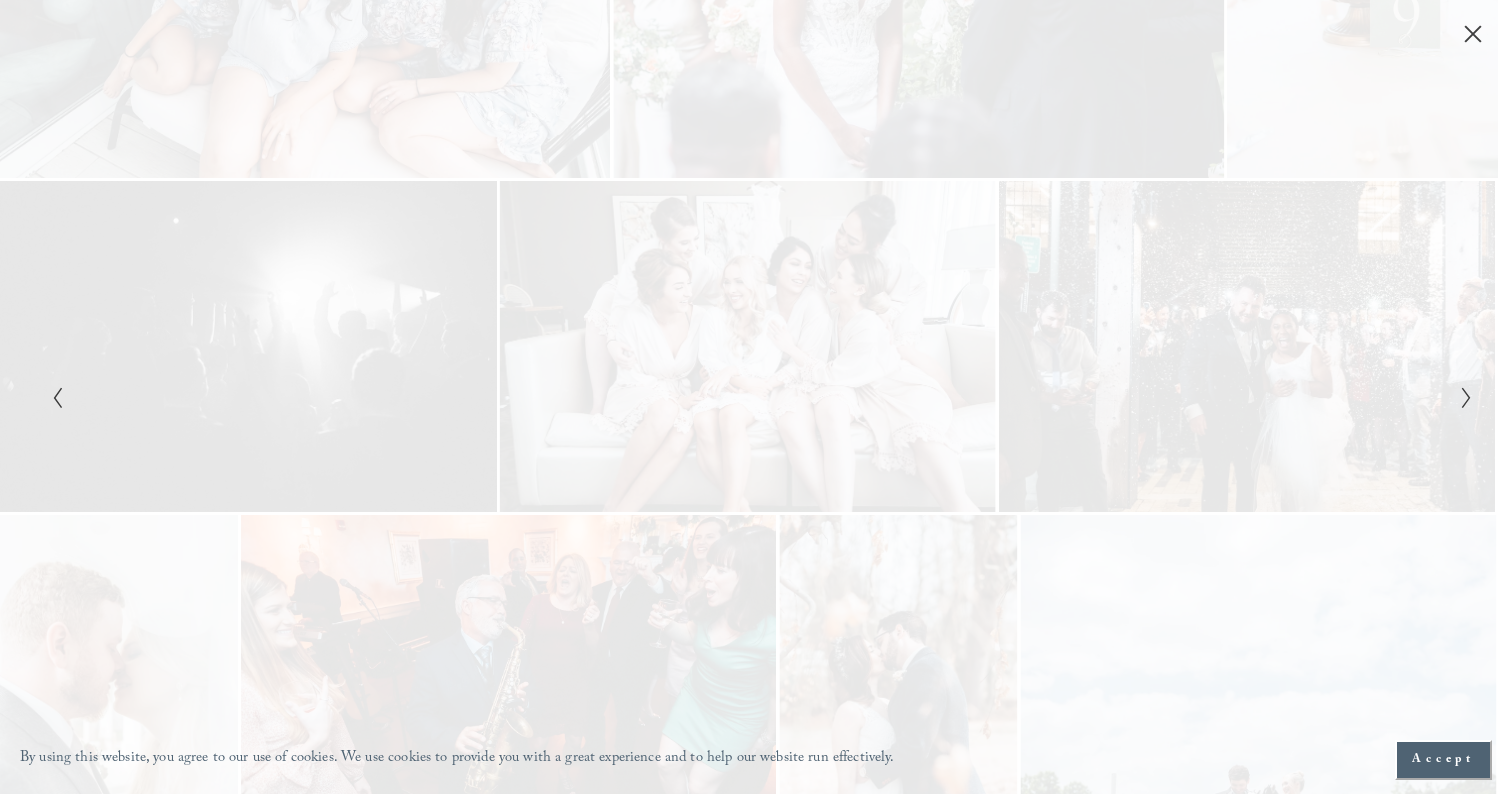 click at bounding box center [1466, 398] 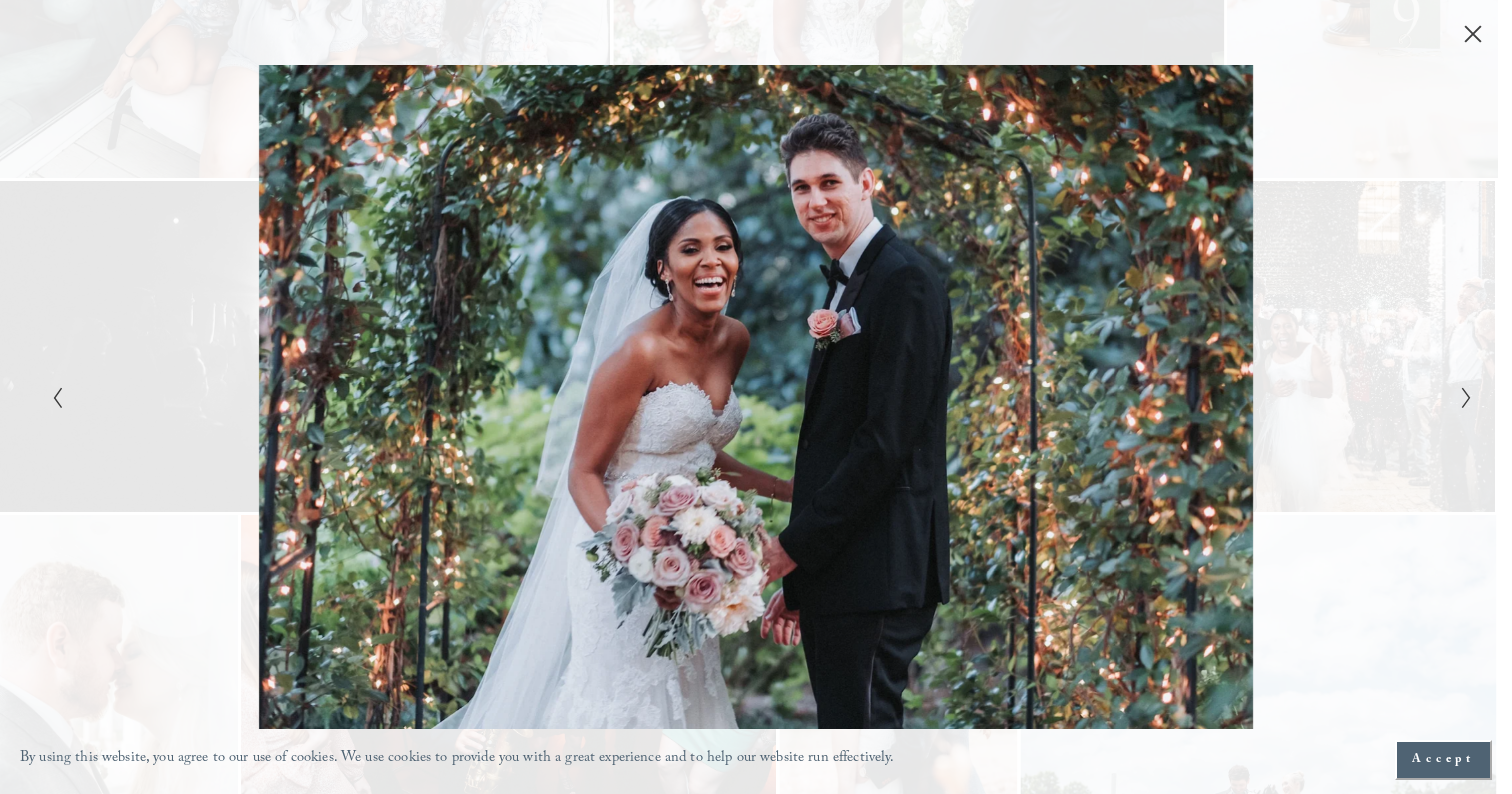 click at bounding box center (1466, 398) 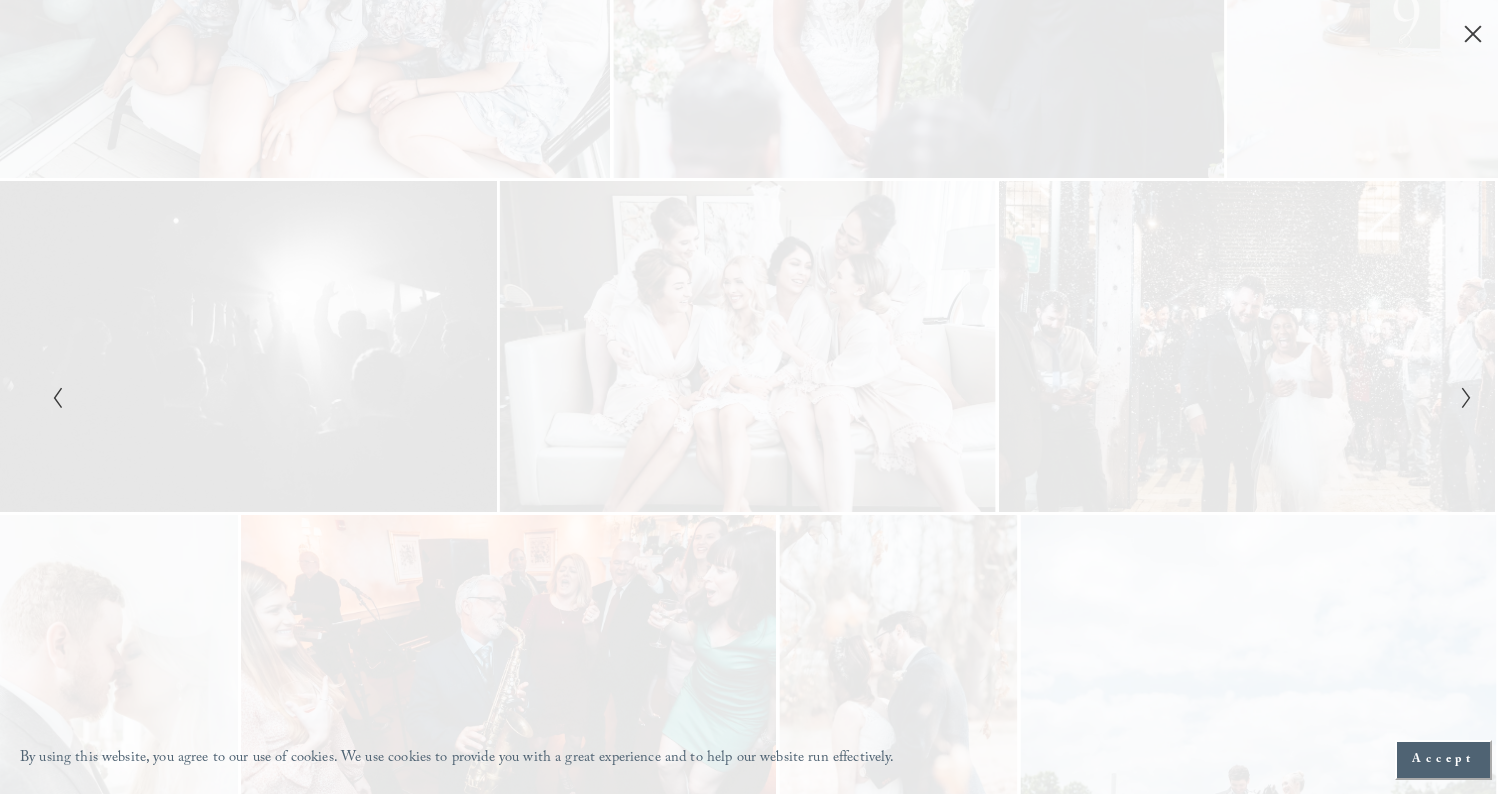 click at bounding box center (1466, 398) 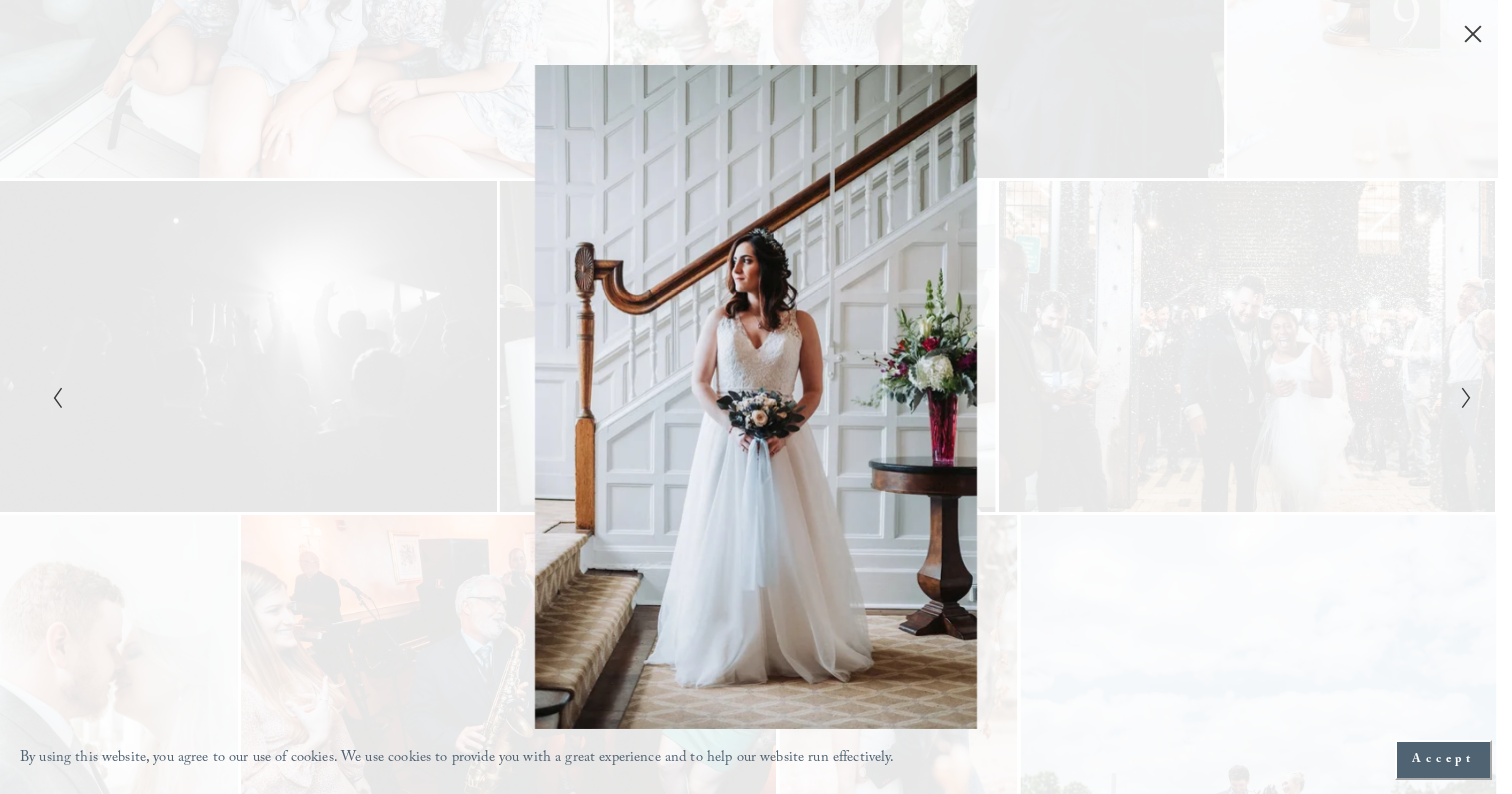 click at bounding box center (1460, 397) 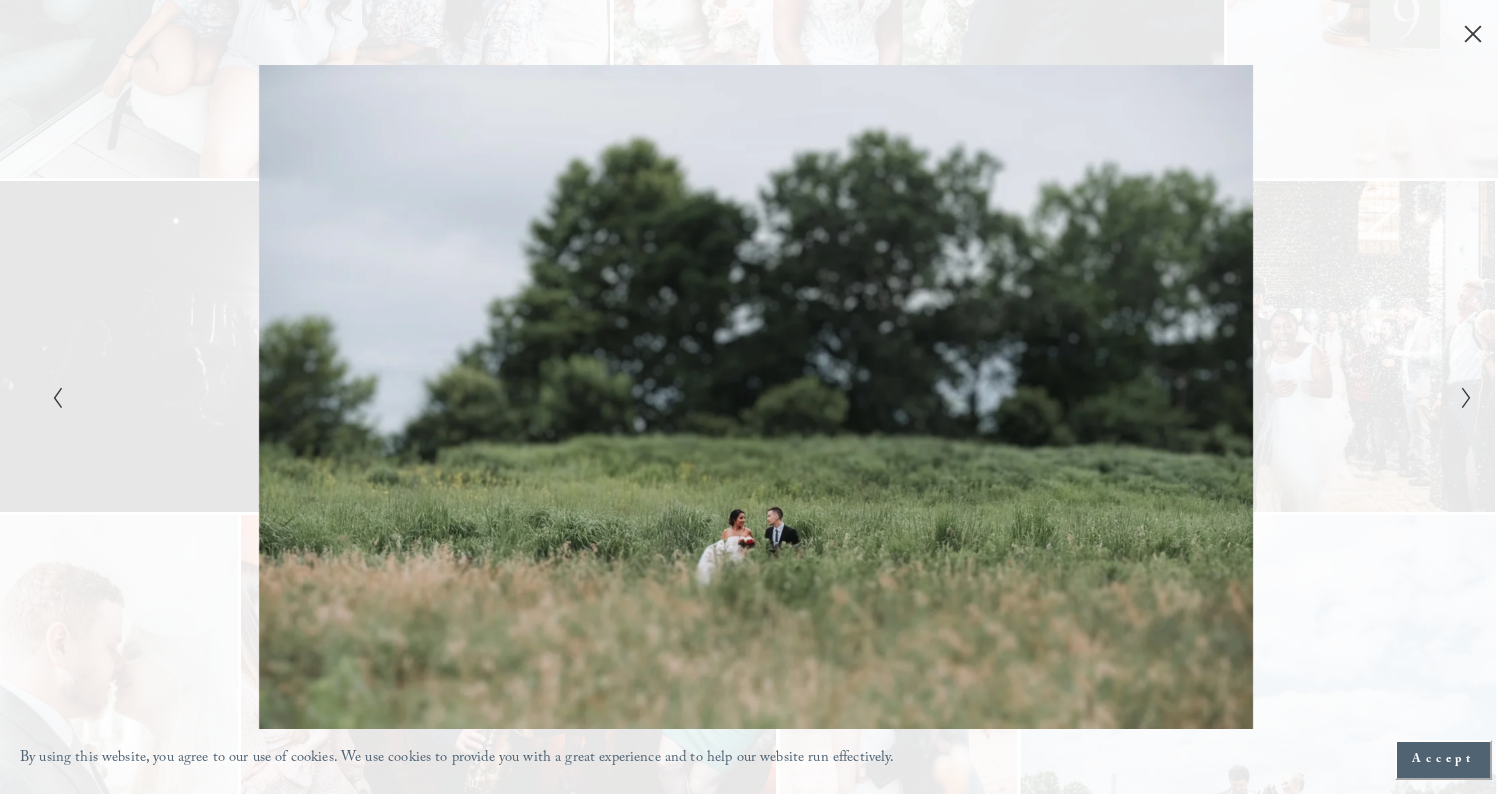 click at bounding box center (1460, 397) 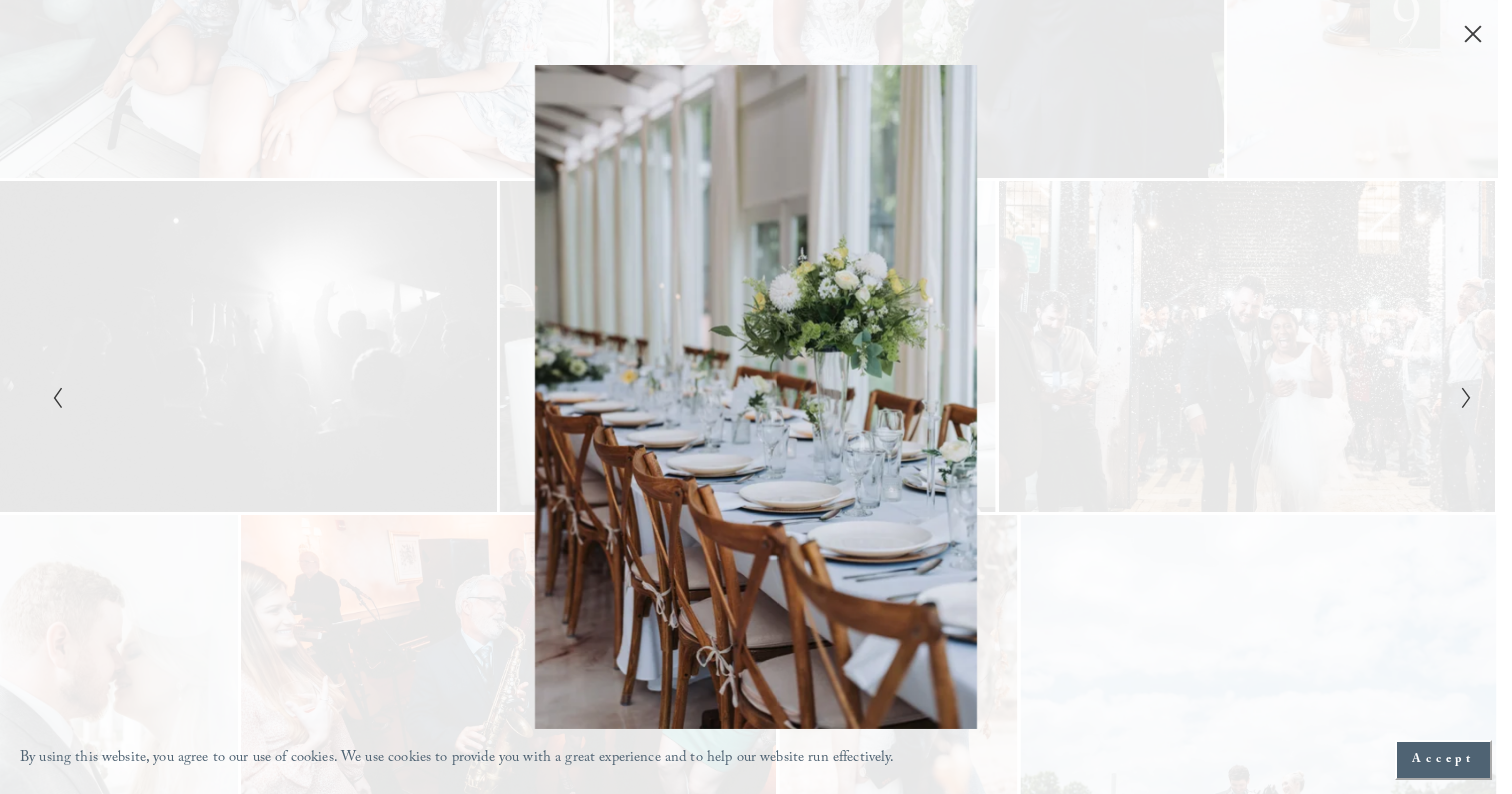 click at bounding box center [1460, 397] 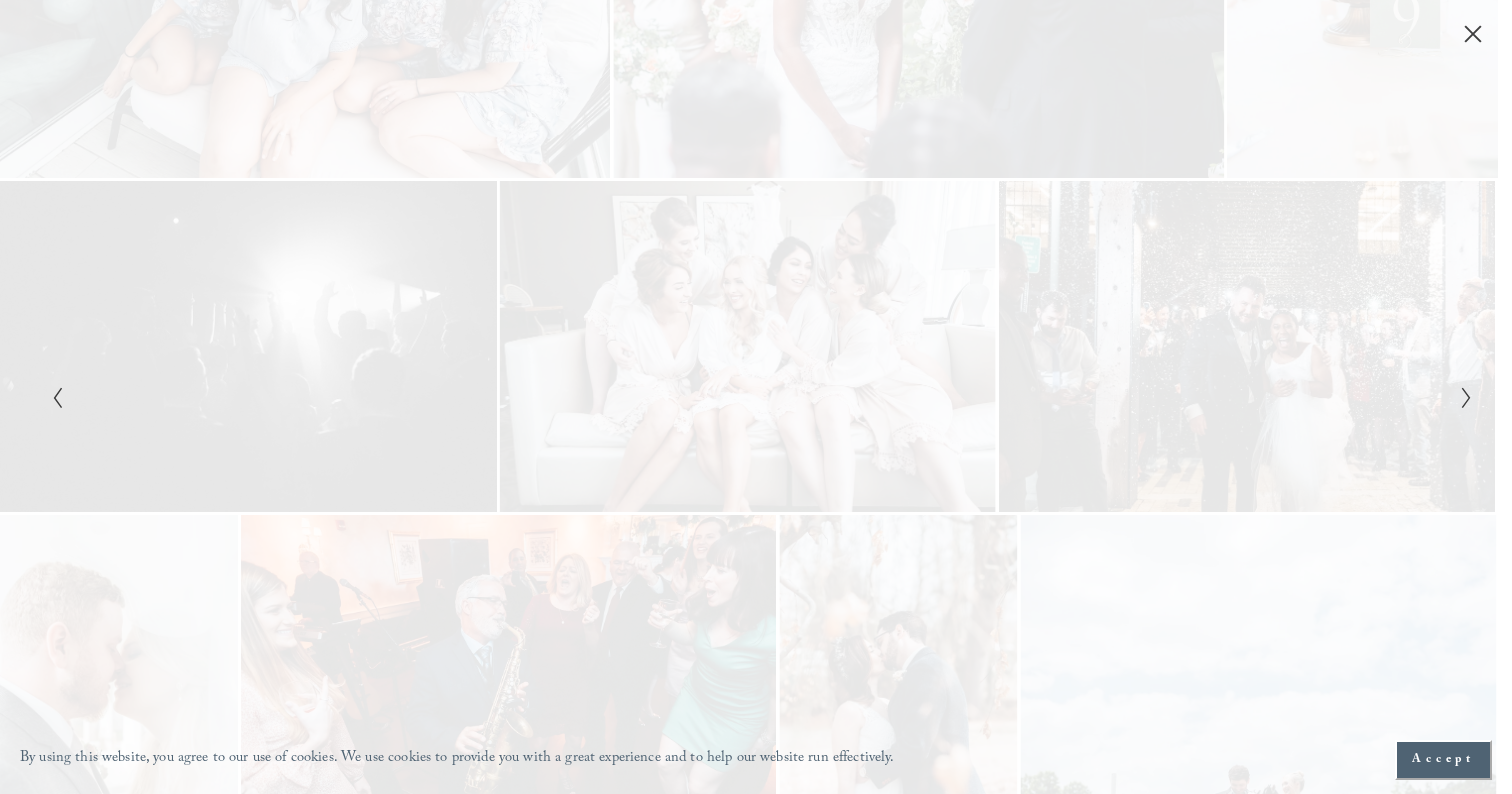click at bounding box center [1460, 397] 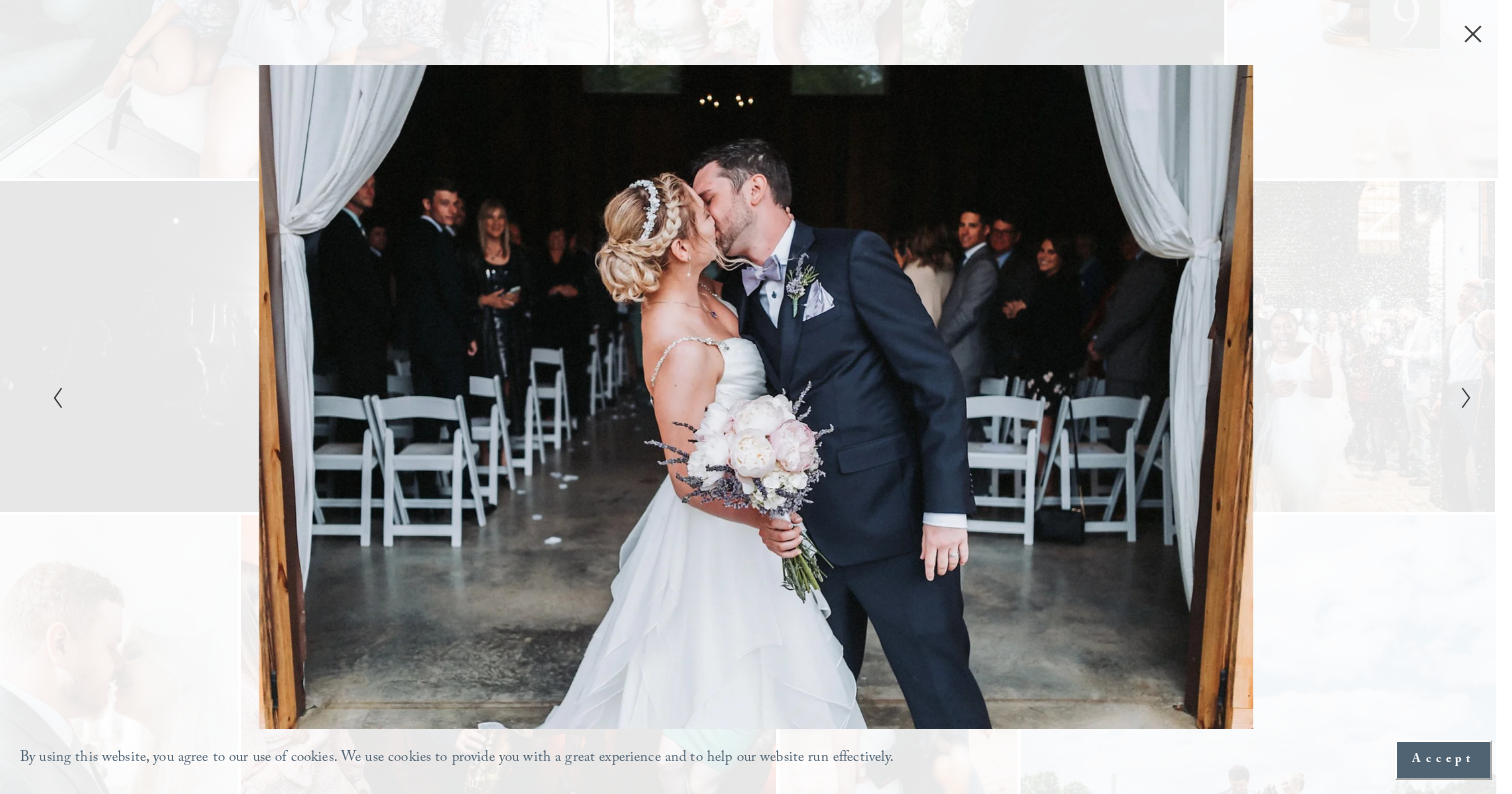 click at bounding box center [1460, 397] 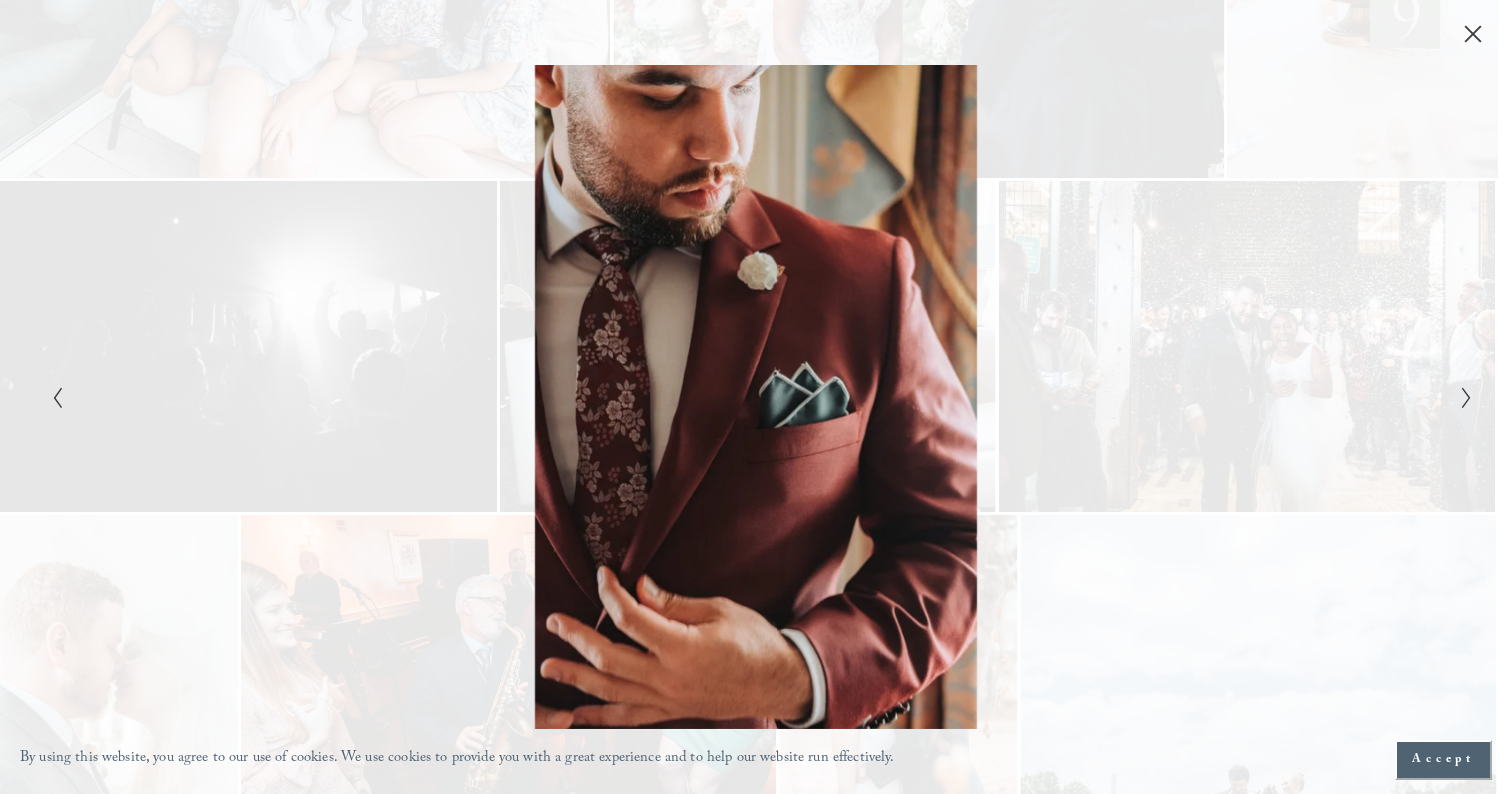 click at bounding box center [1460, 397] 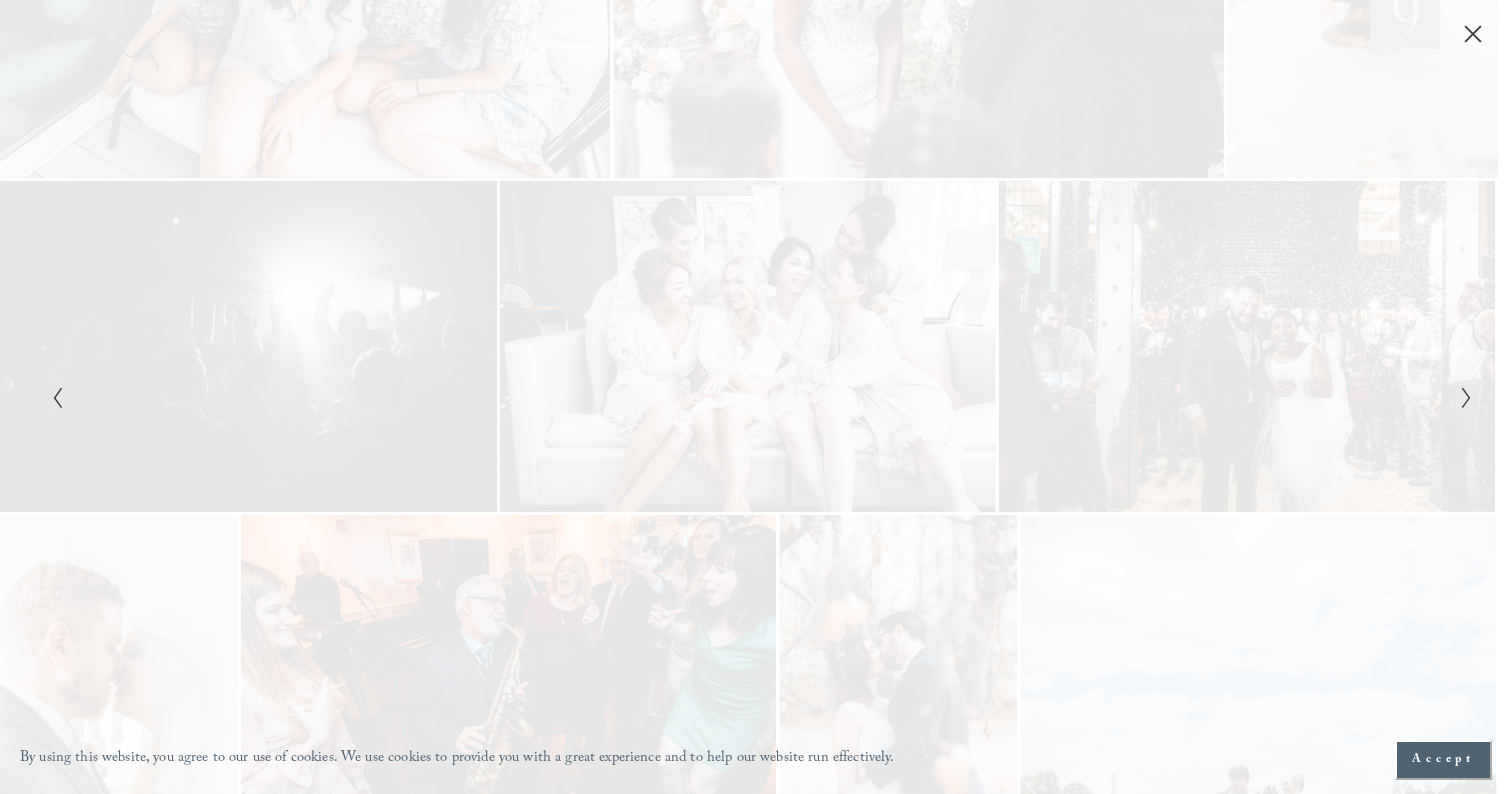 click at bounding box center [1460, 397] 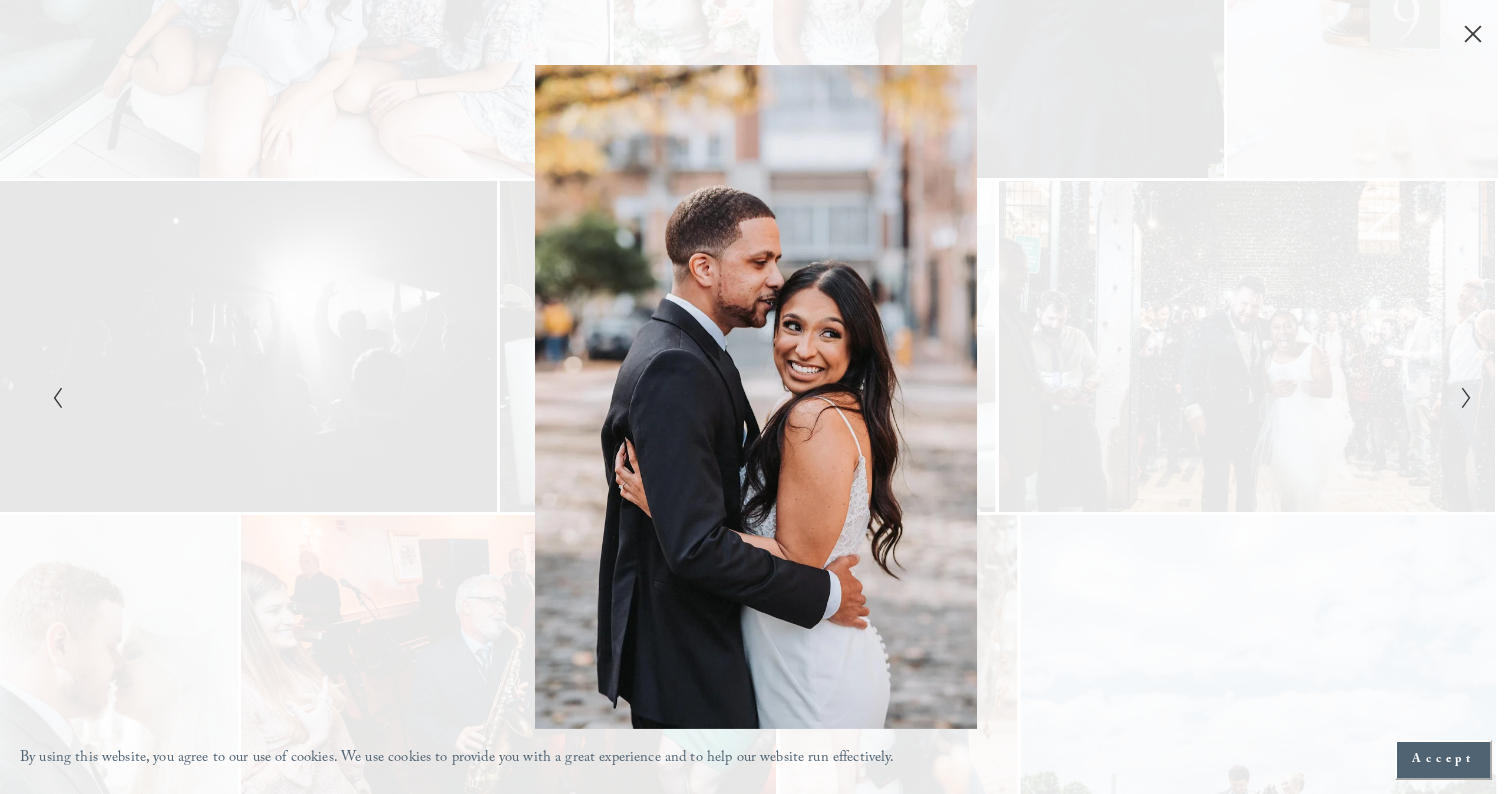 click at bounding box center [1460, 397] 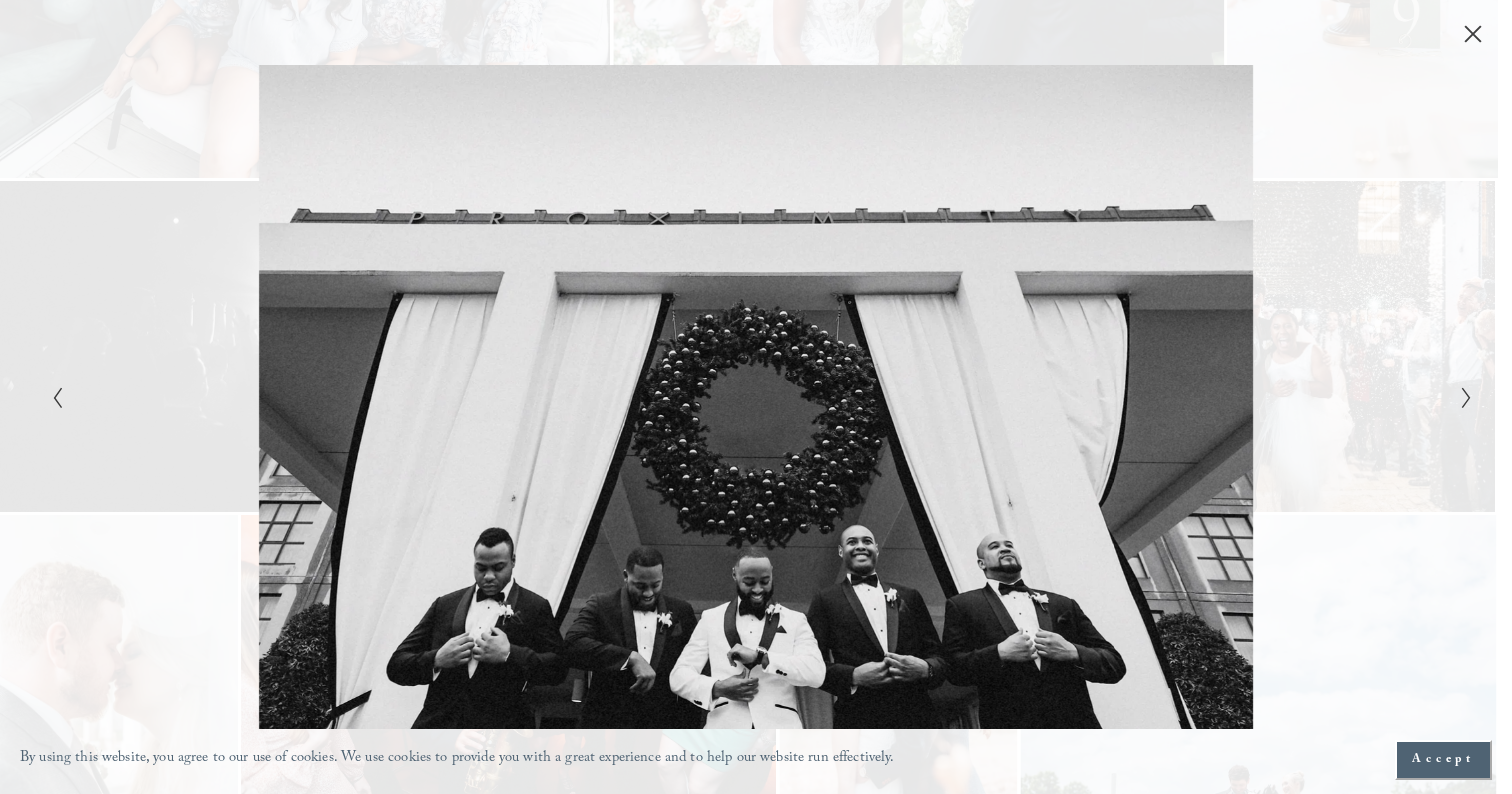 click at bounding box center (1466, 398) 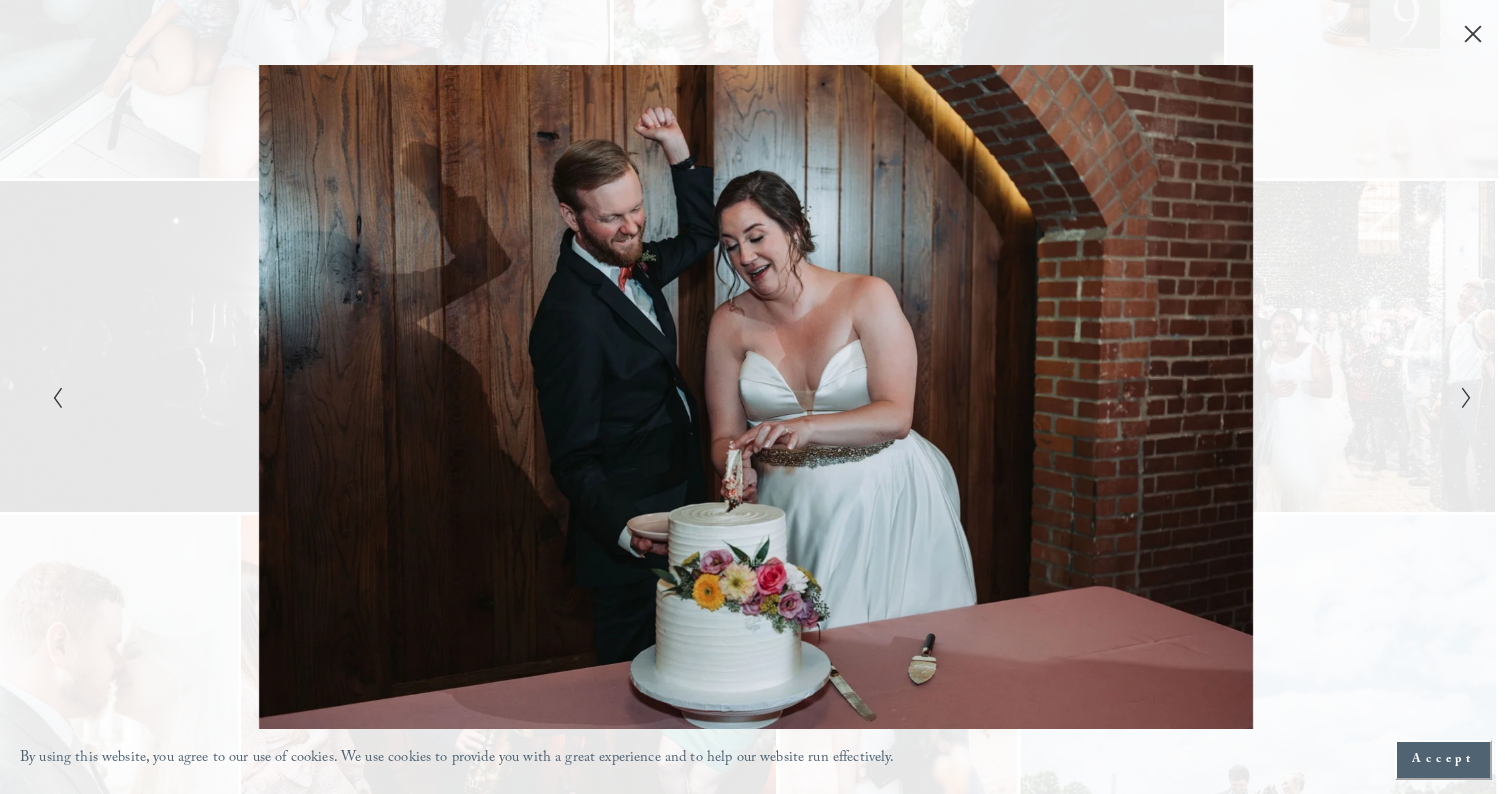 click at bounding box center [1466, 398] 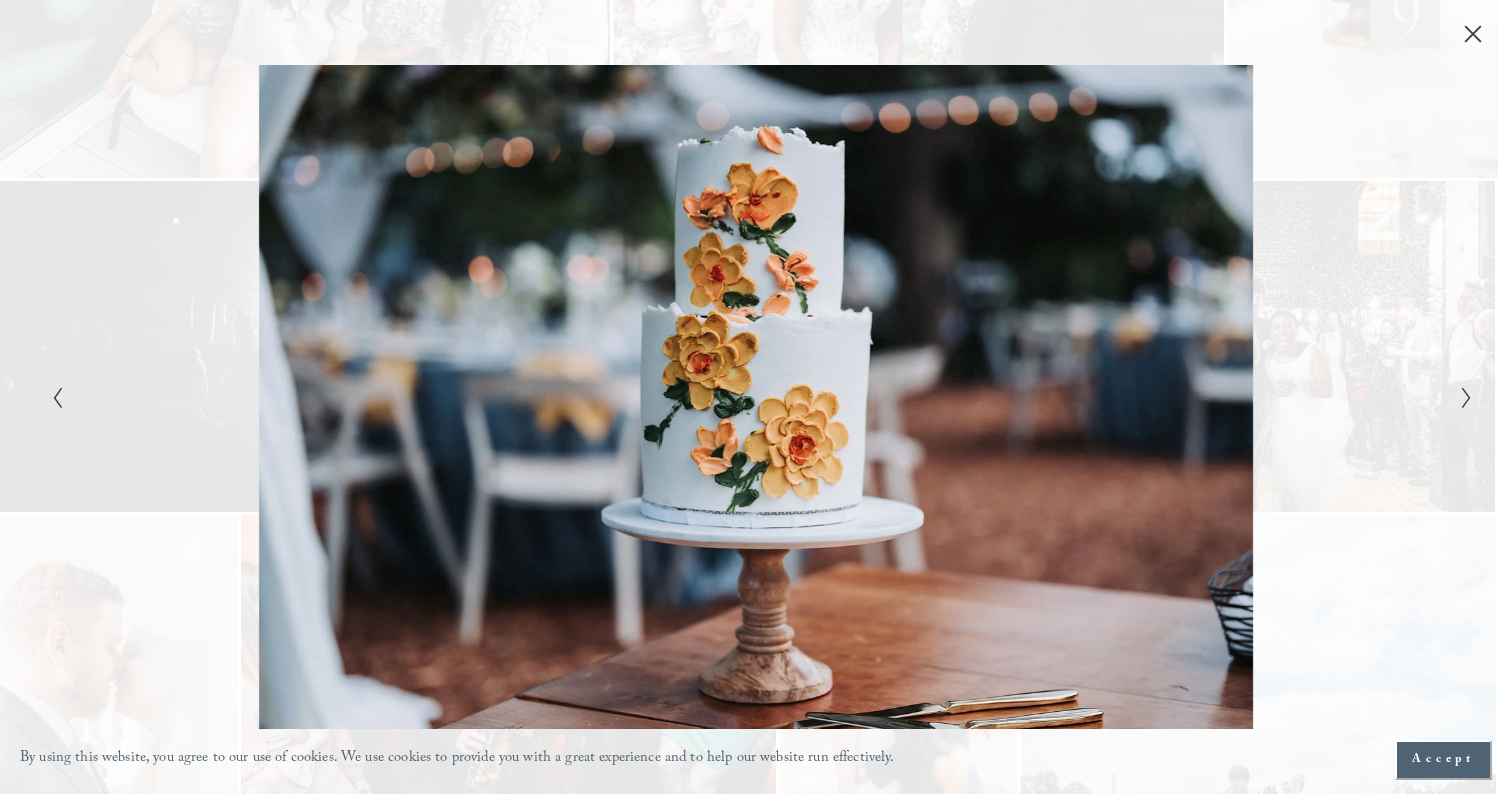 click at bounding box center (1460, 397) 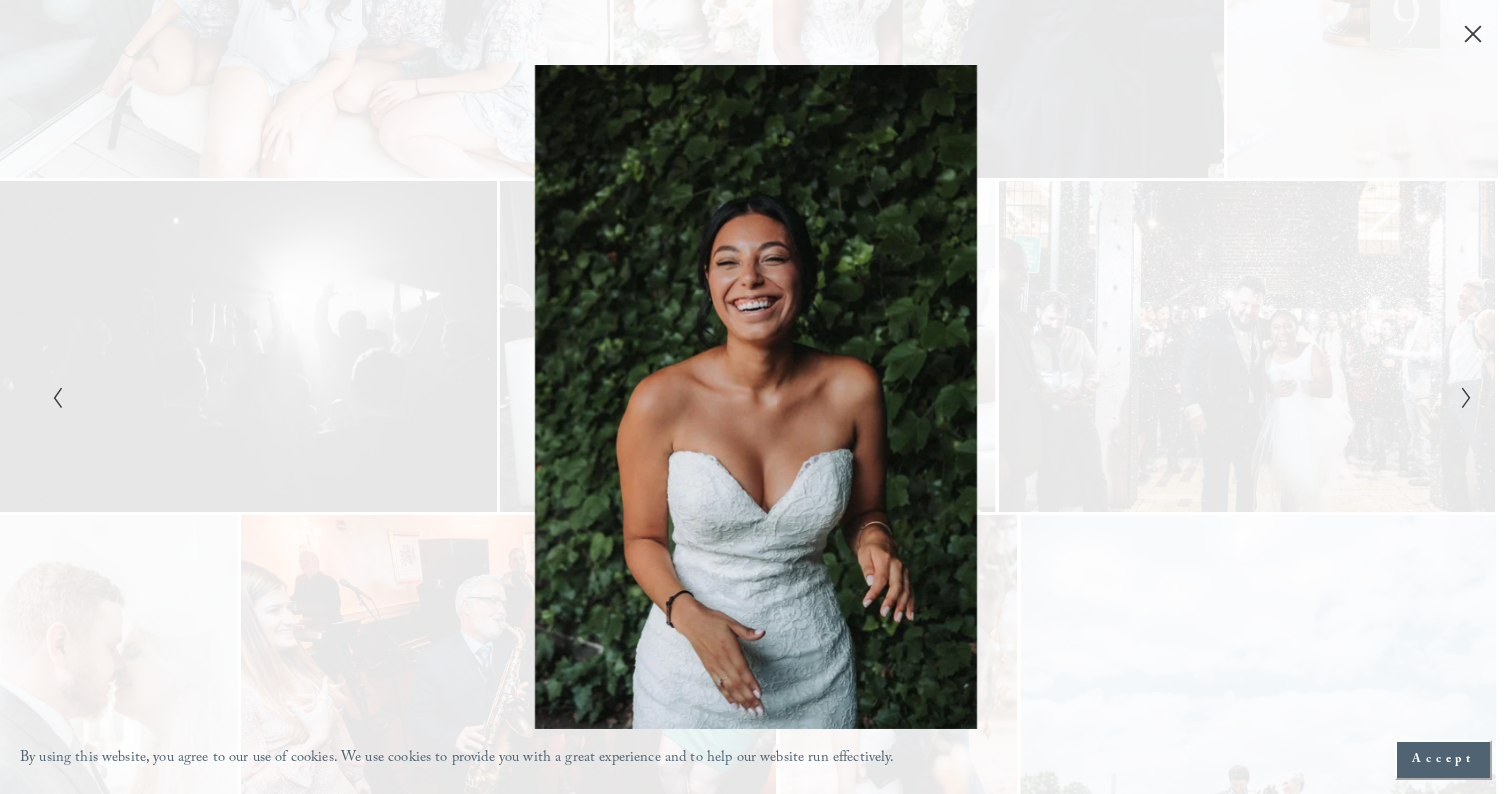 click at bounding box center (1466, 398) 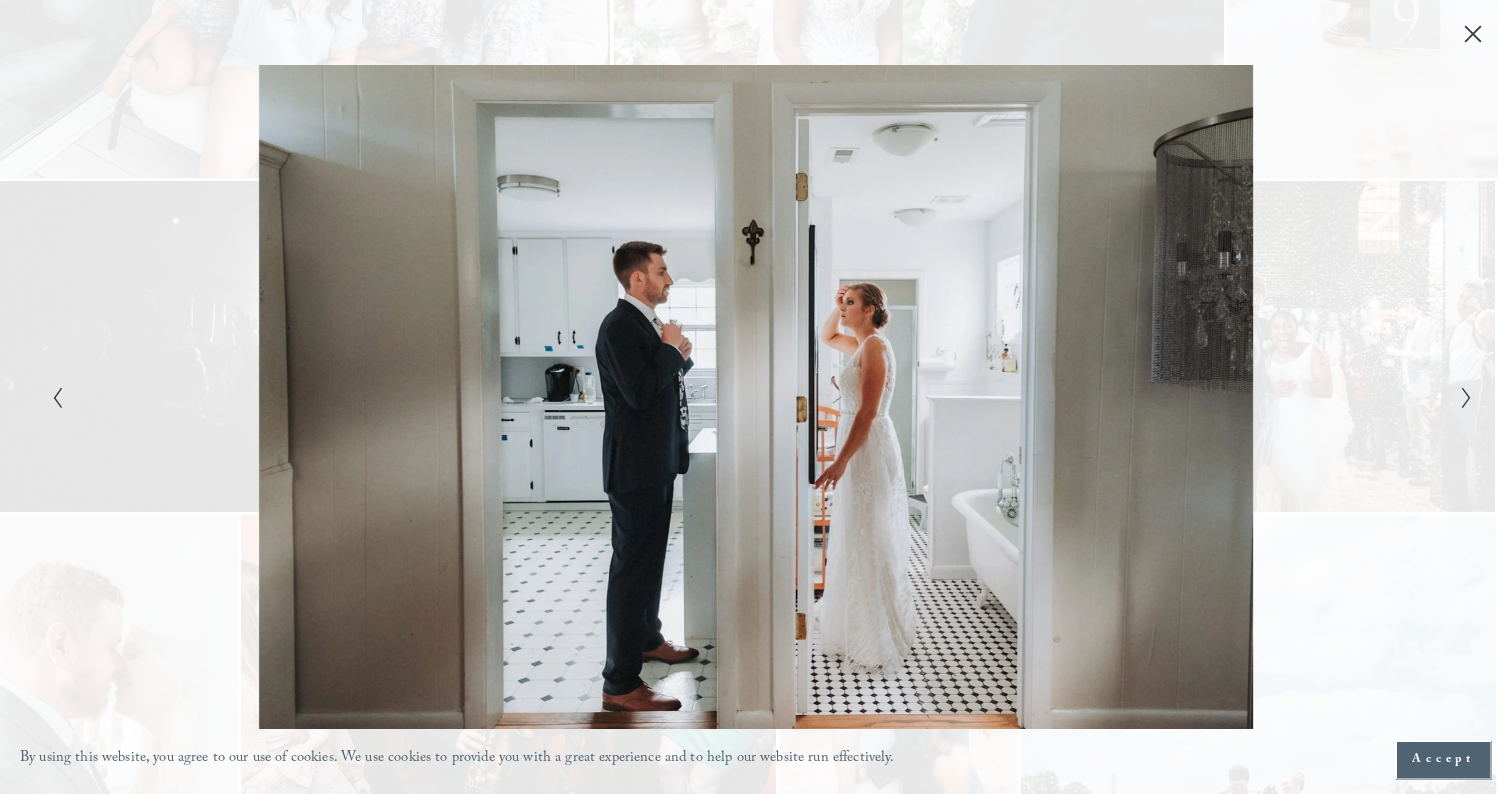 click at bounding box center [1466, 398] 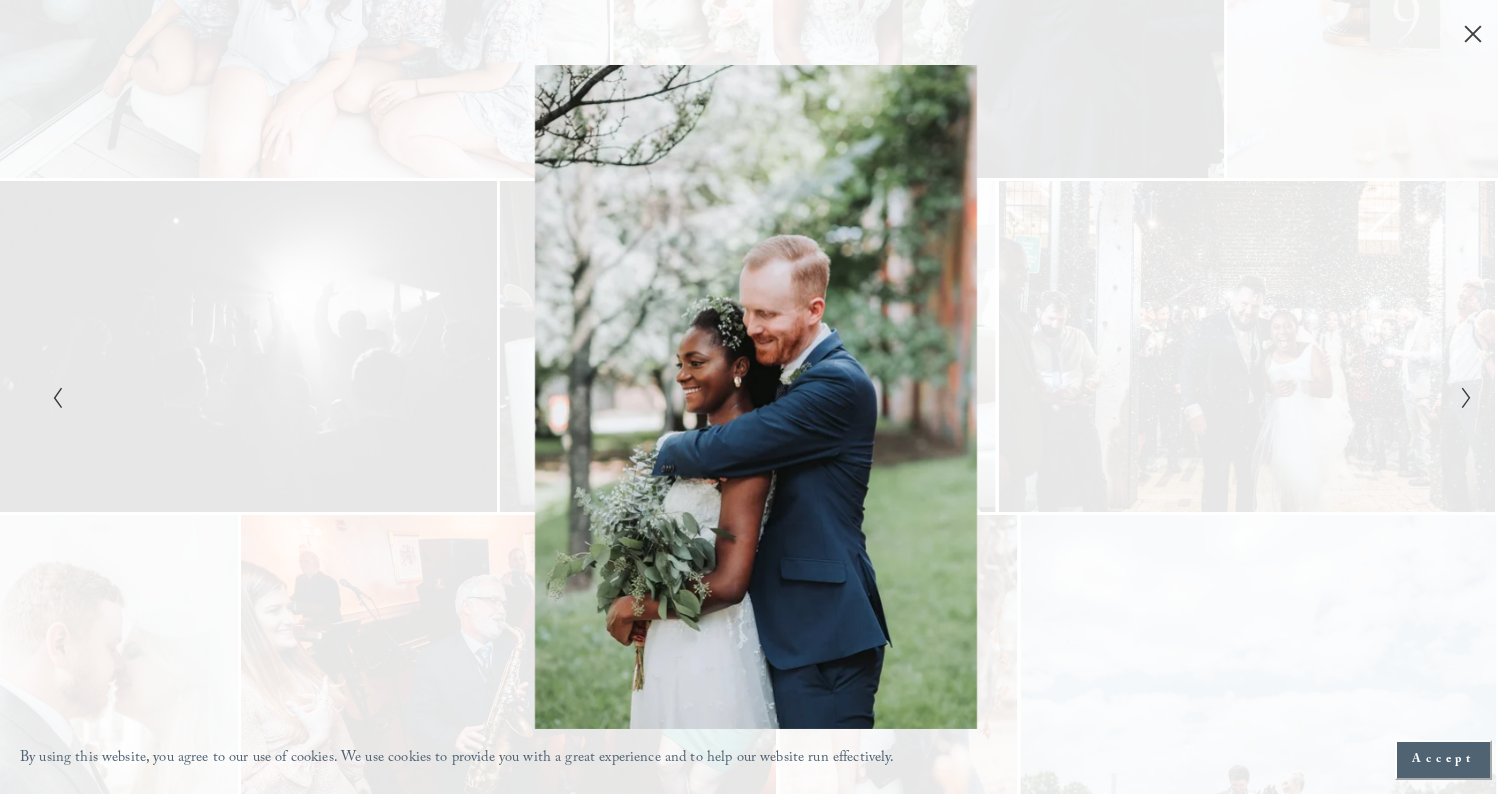 drag, startPoint x: 1466, startPoint y: 389, endPoint x: 1447, endPoint y: 386, distance: 19.235384 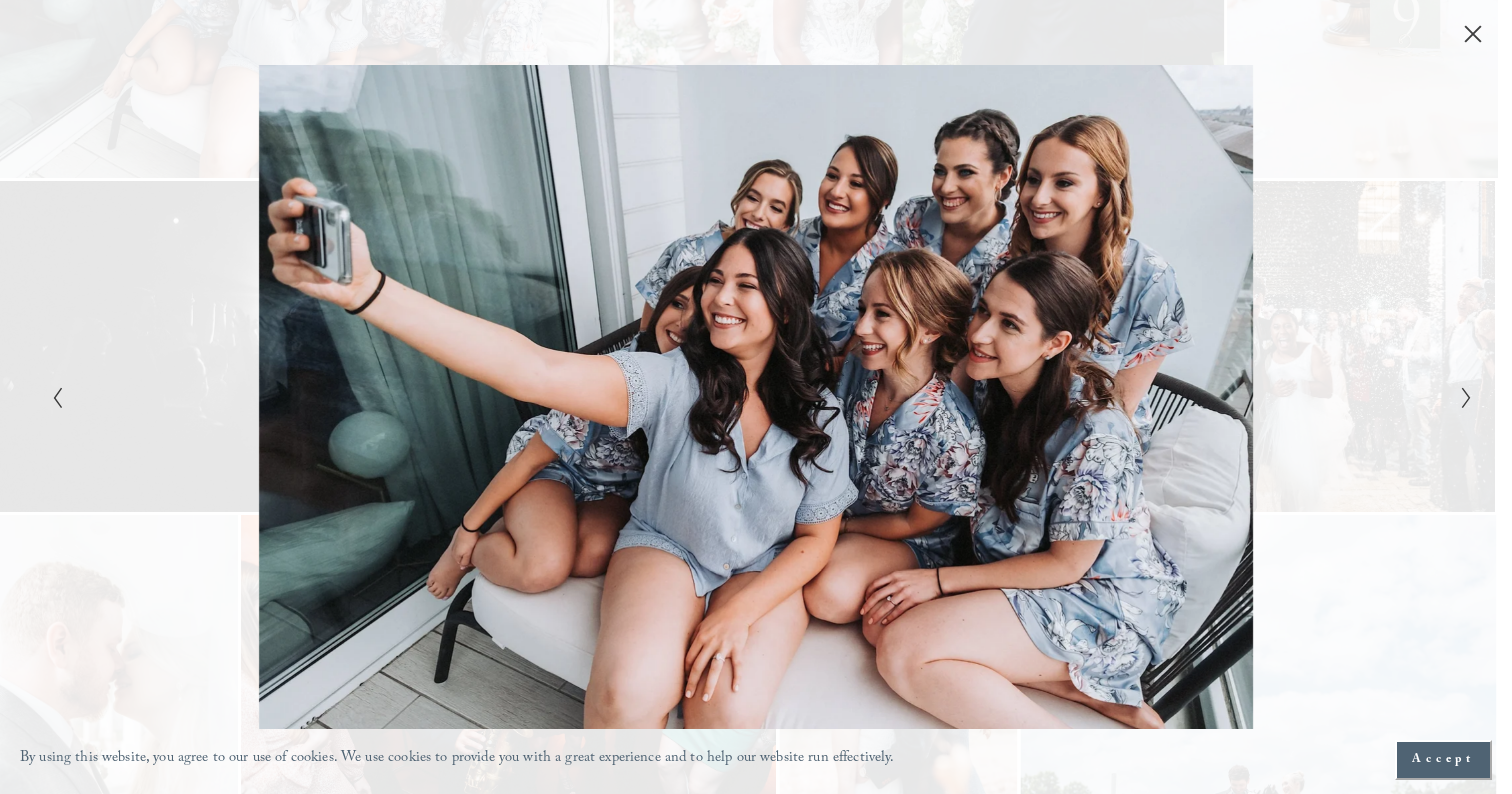 click at bounding box center (1473, 34) 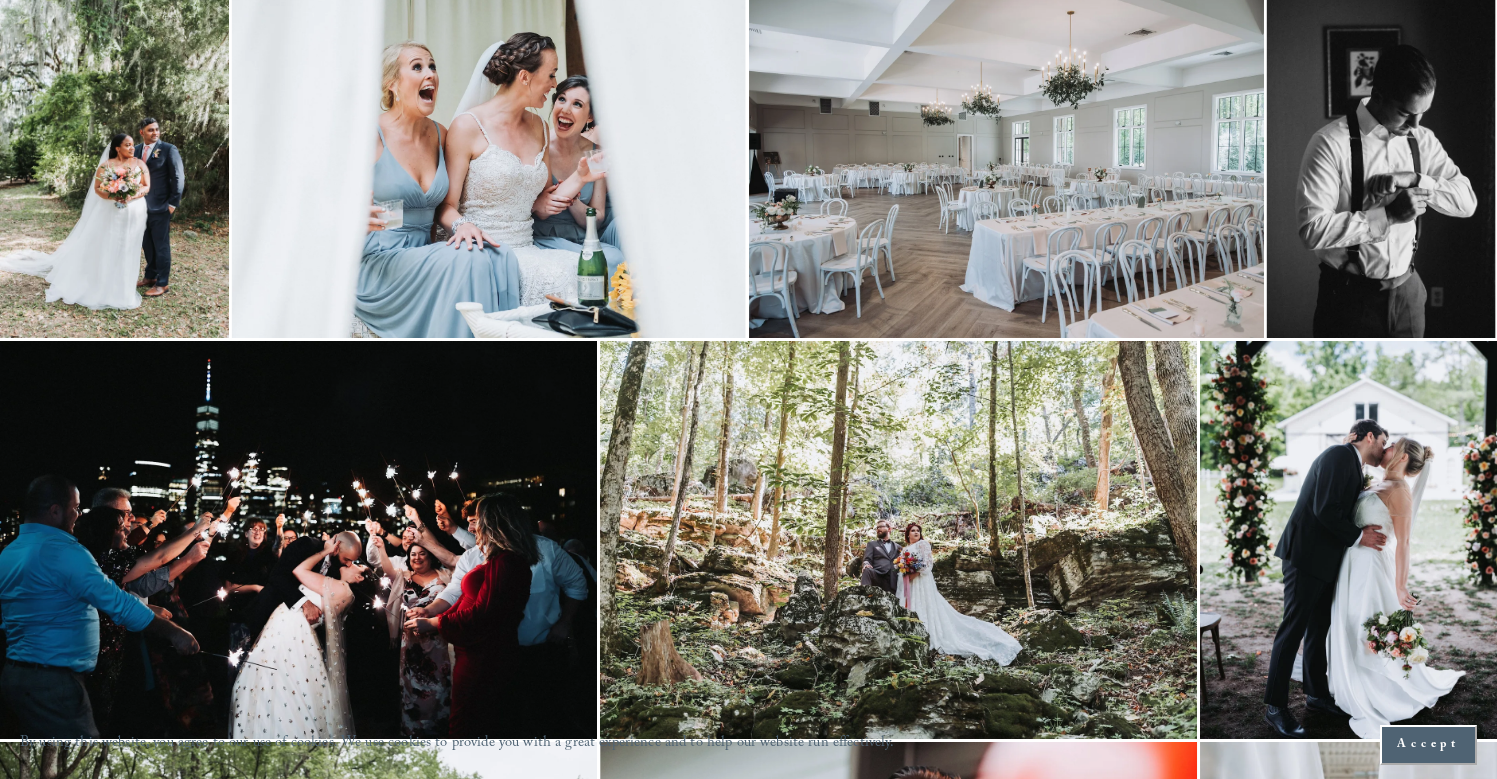 scroll, scrollTop: 5197, scrollLeft: 0, axis: vertical 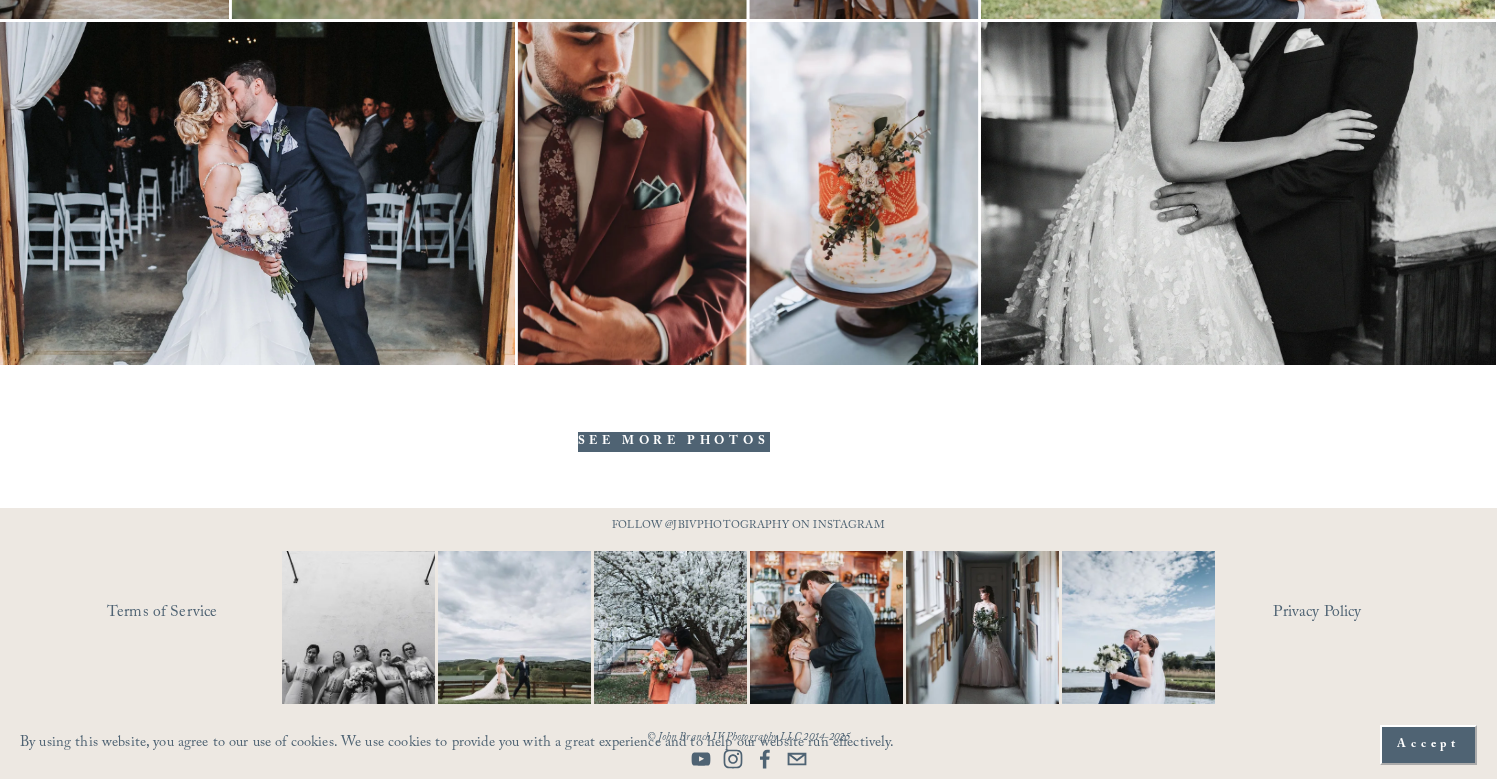 click on "SEE MORE PHOTOS" at bounding box center (674, 442) 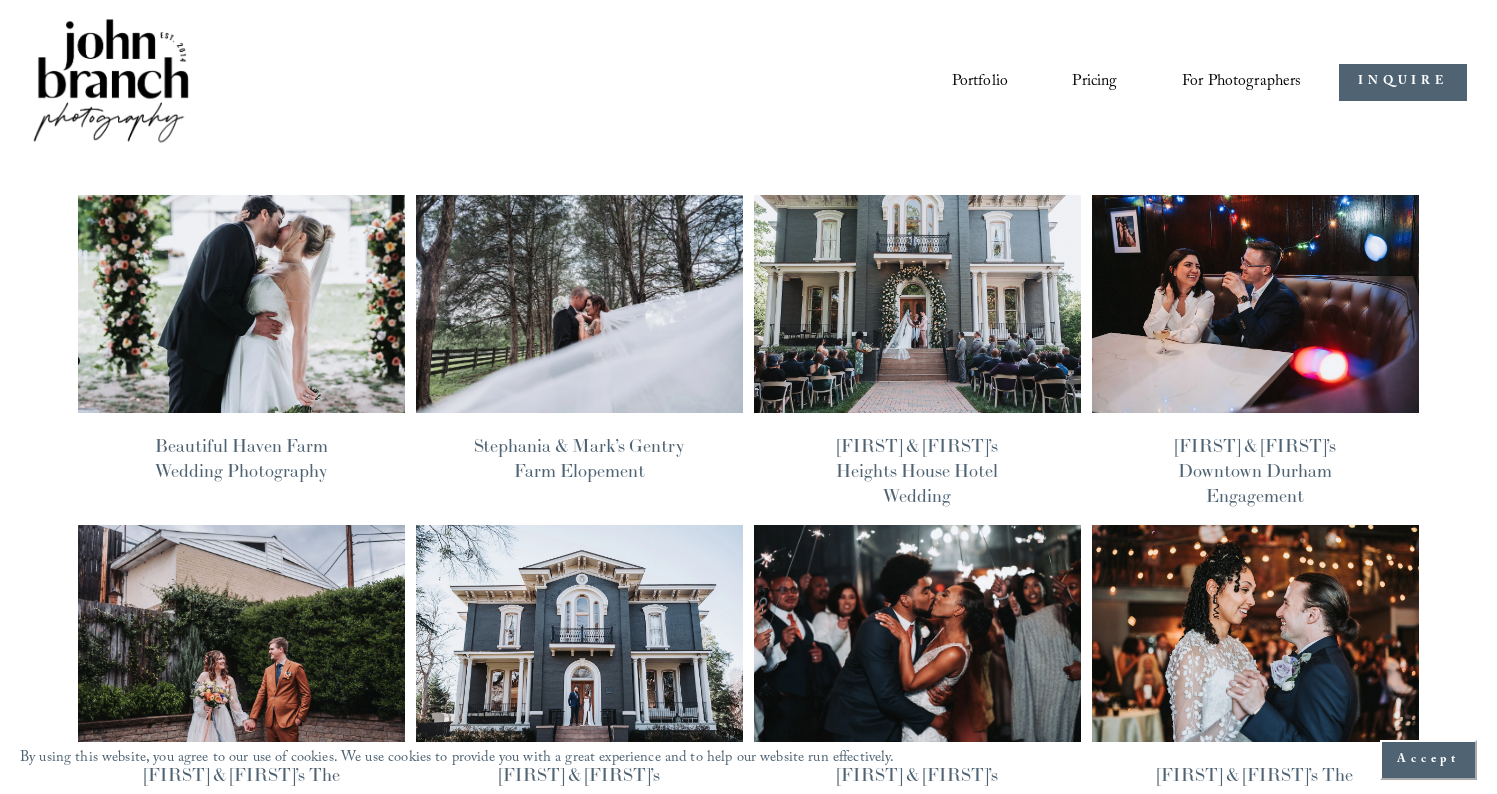 scroll, scrollTop: 0, scrollLeft: 0, axis: both 